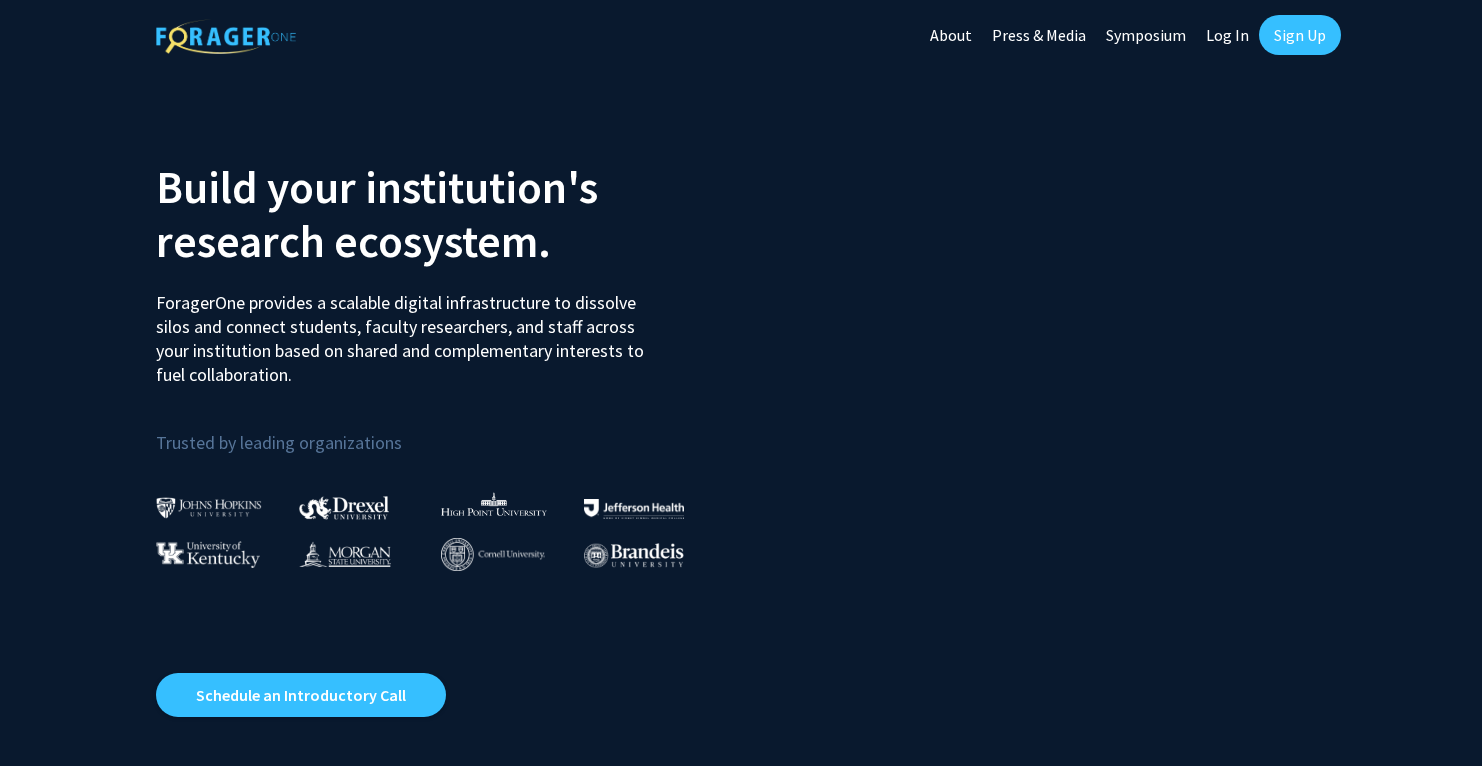 scroll, scrollTop: 0, scrollLeft: 0, axis: both 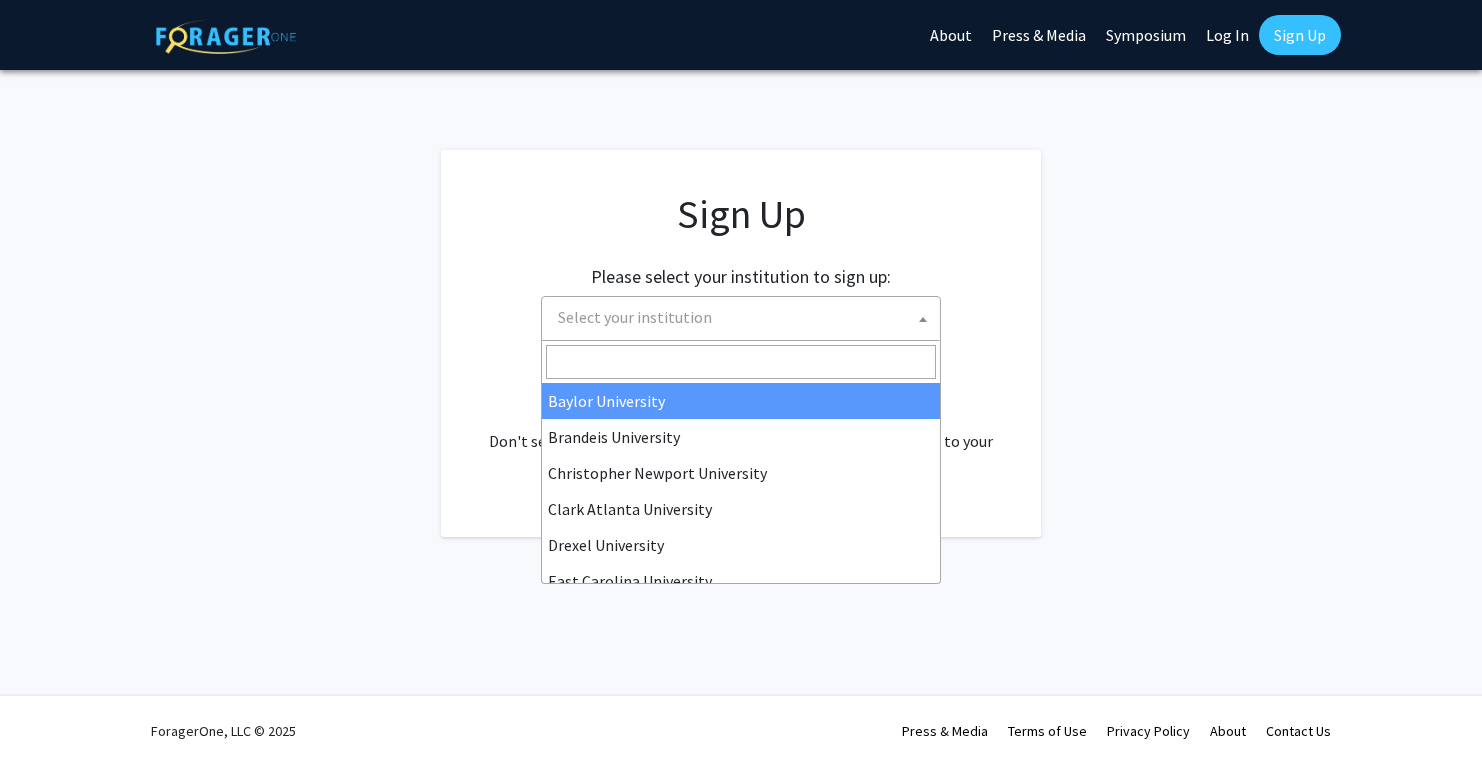 click on "Select your institution" at bounding box center (745, 317) 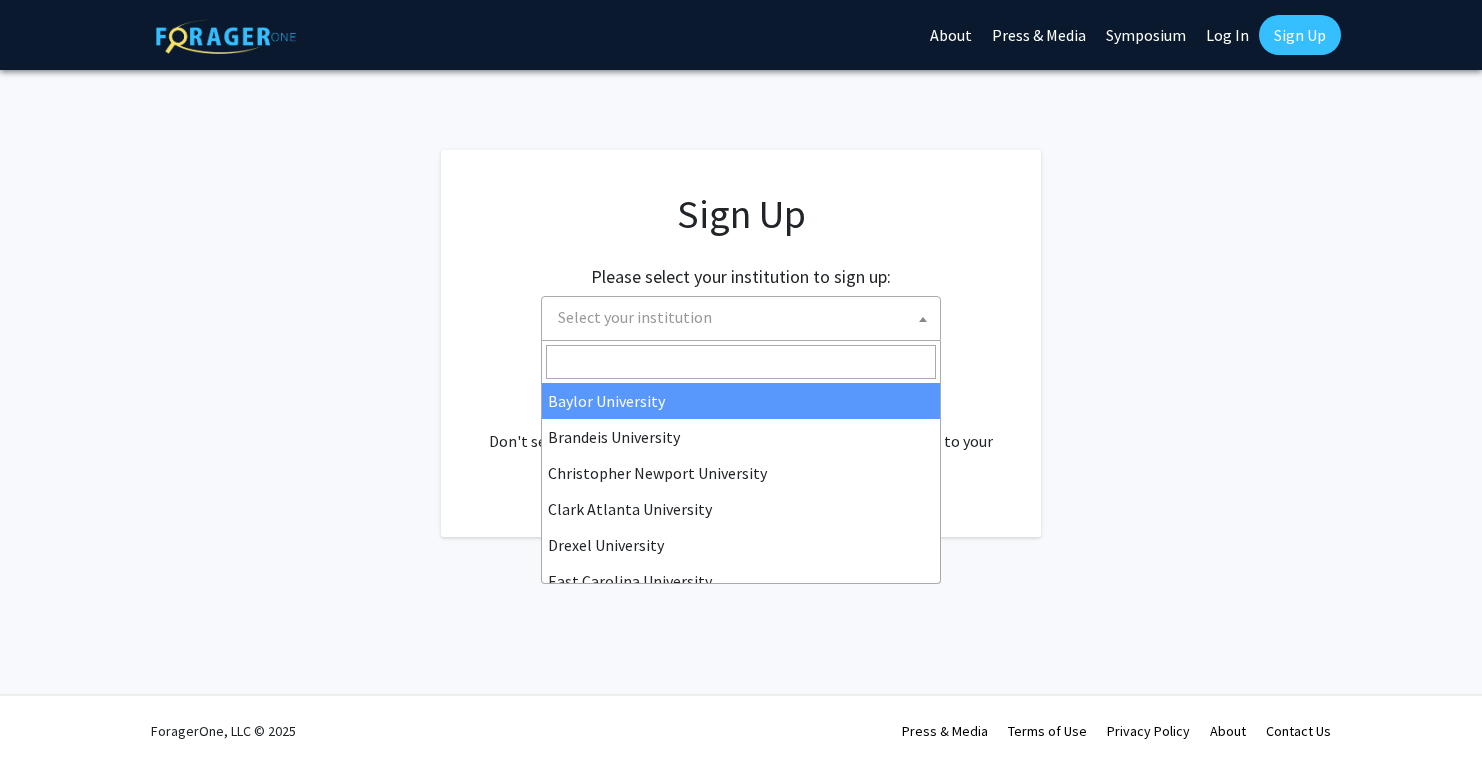 click on "Select your institution" at bounding box center (745, 317) 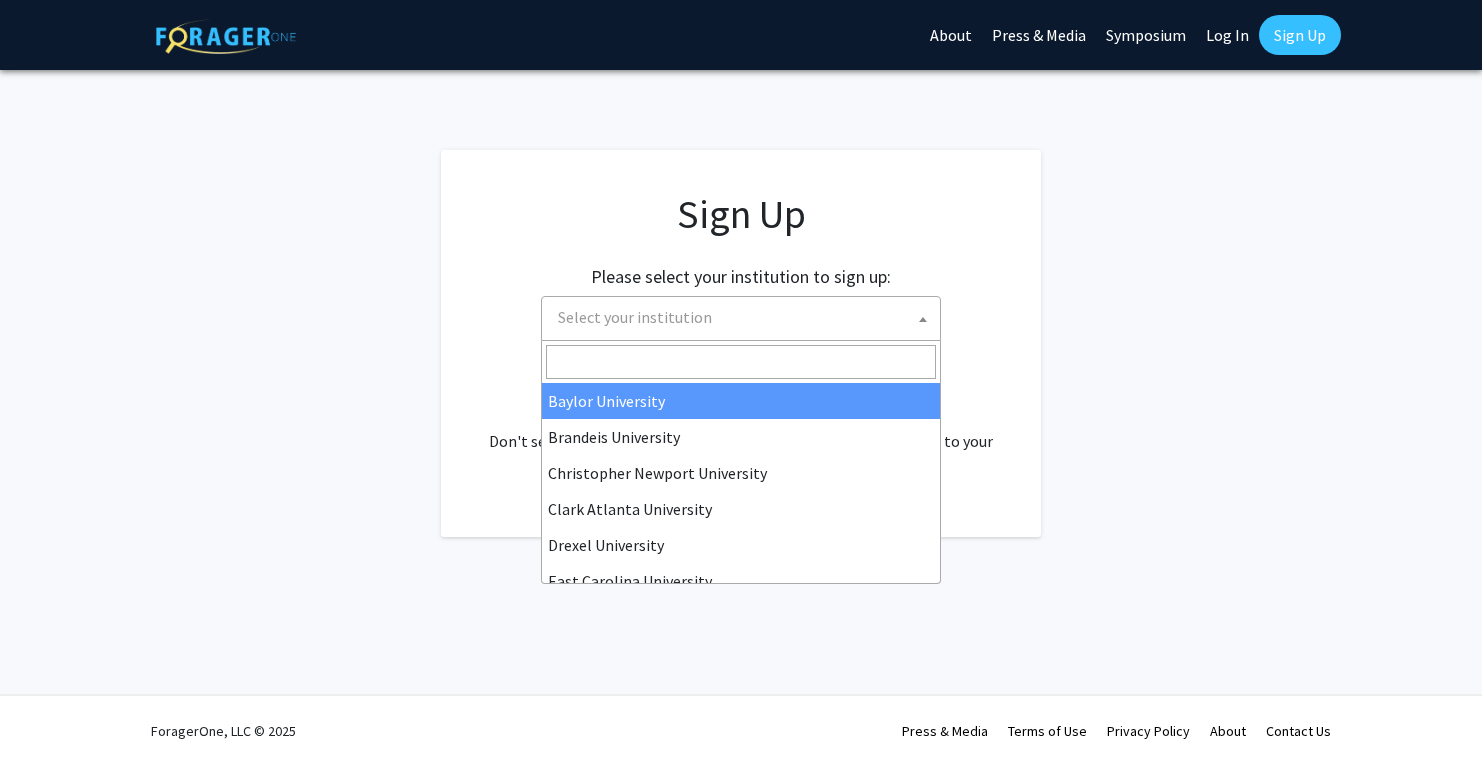 click on "Select your institution" at bounding box center [745, 317] 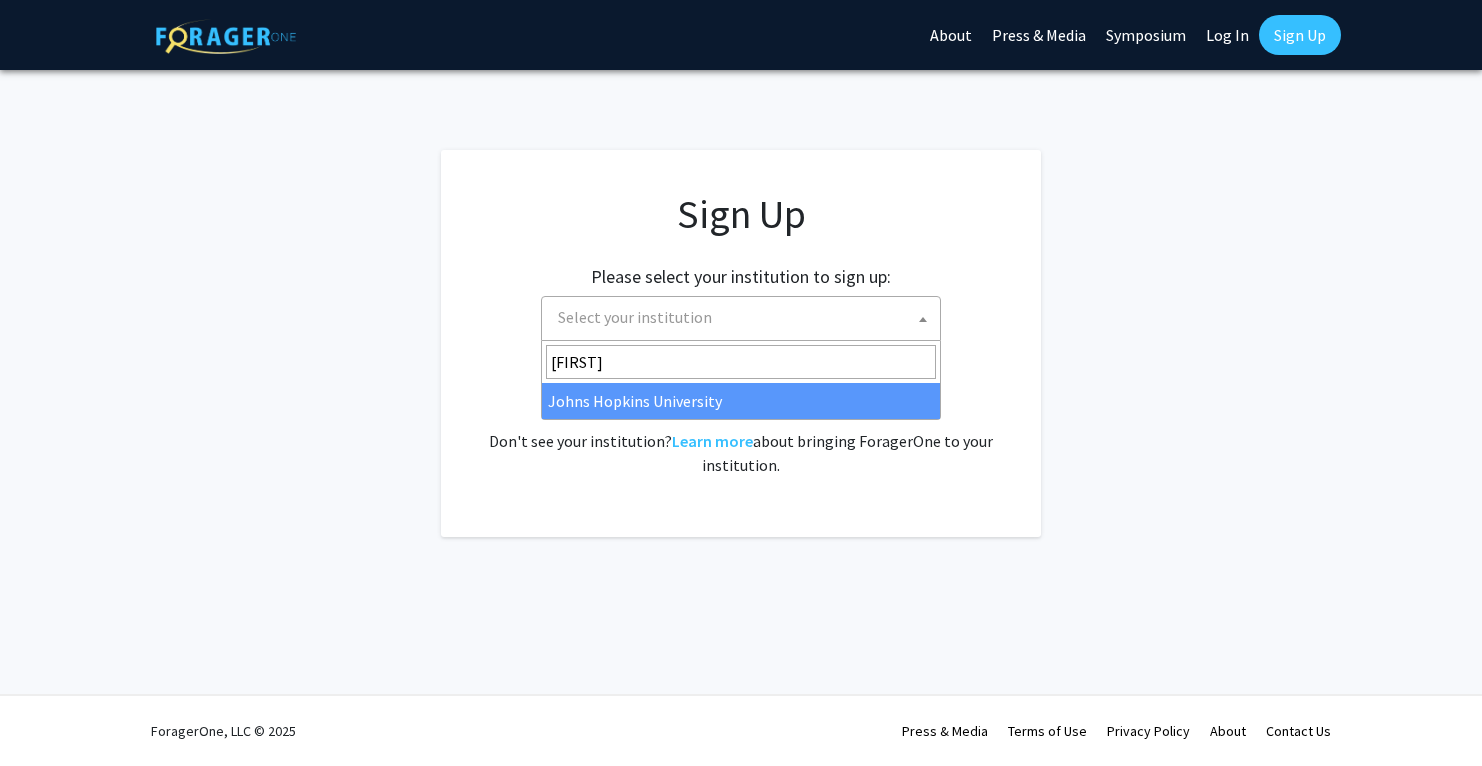 type on "John" 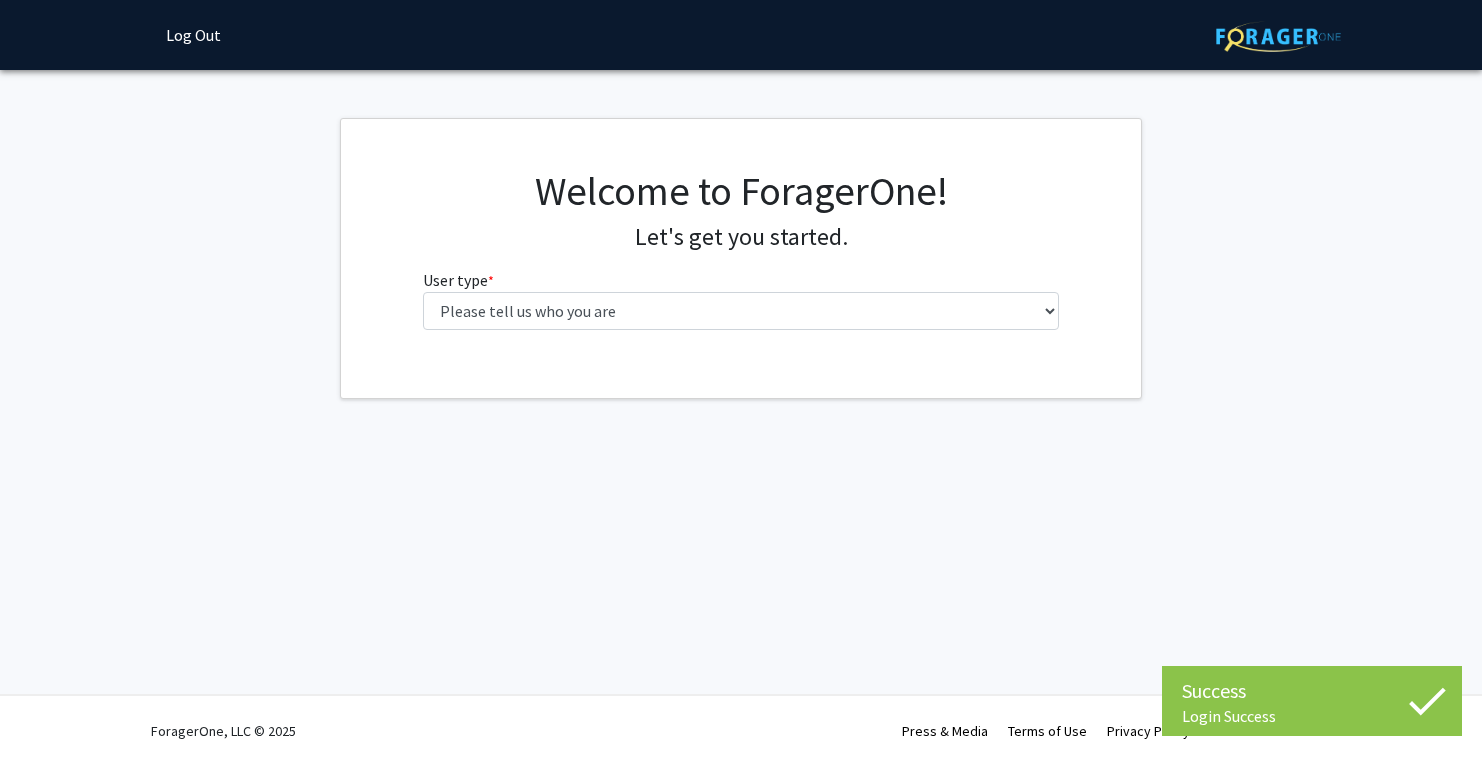 scroll, scrollTop: 0, scrollLeft: 0, axis: both 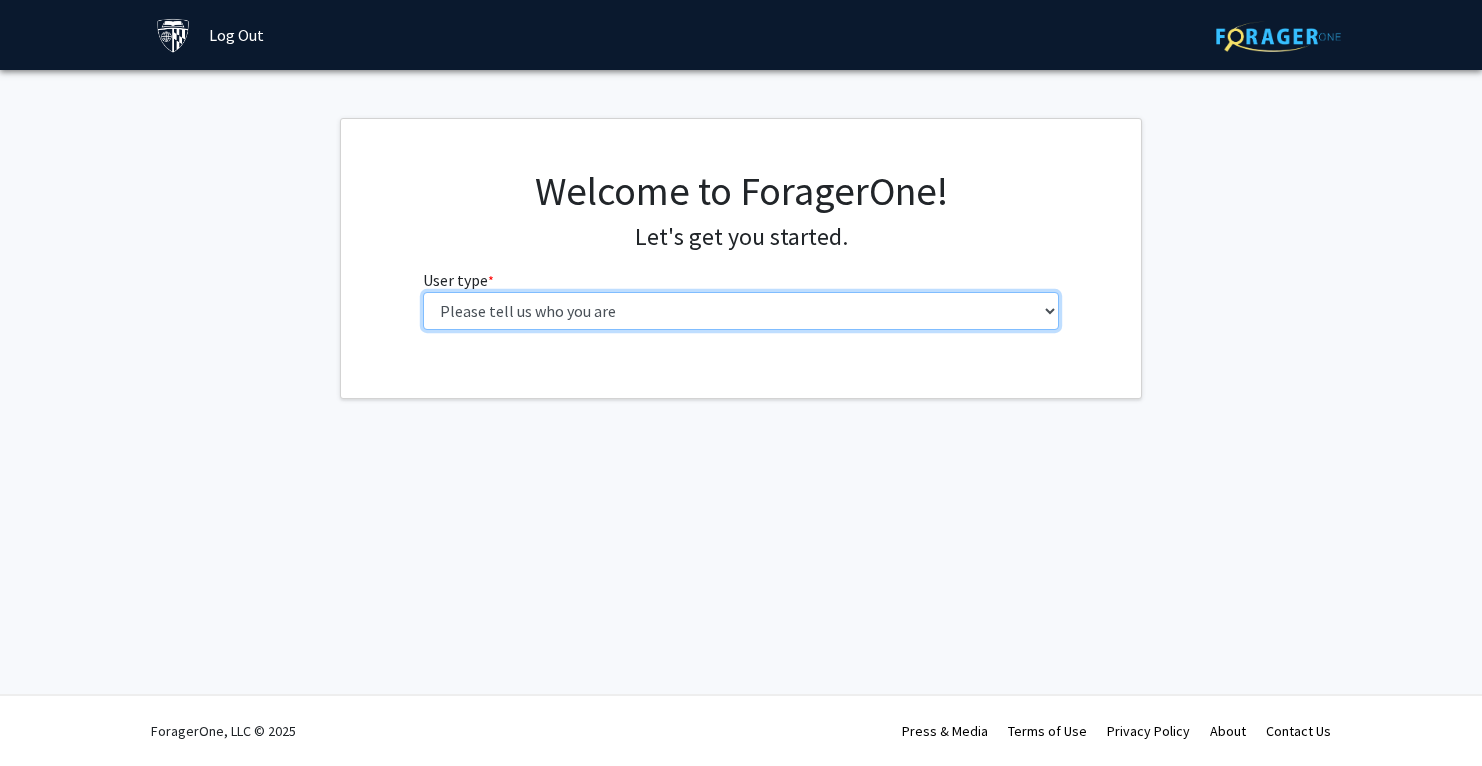 click on "Please tell us who you are  Undergraduate Student   Master's Student   Doctoral Candidate (PhD, MD, DMD, PharmD, etc.)   Postdoctoral Researcher / Research Staff / Medical Resident / Medical Fellow   Faculty   Administrative Staff" at bounding box center [741, 311] 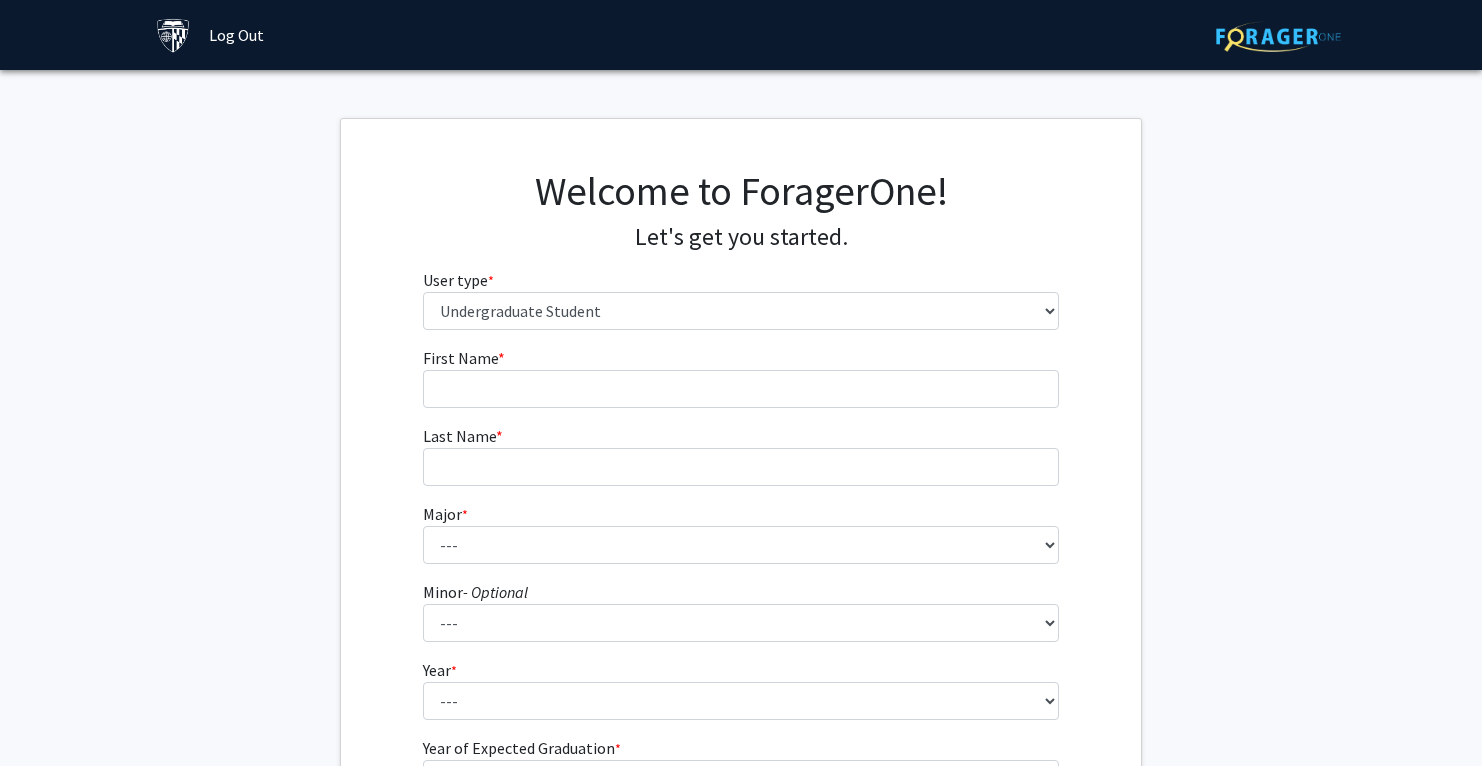 click on "Welcome to ForagerOne! Let's get you started.  User type  * required Please tell us who you are  Undergraduate Student   Master's Student   Doctoral Candidate (PhD, MD, DMD, PharmD, etc.)   Postdoctoral Researcher / Research Staff / Medical Resident / Medical Fellow   Faculty   Administrative Staff" 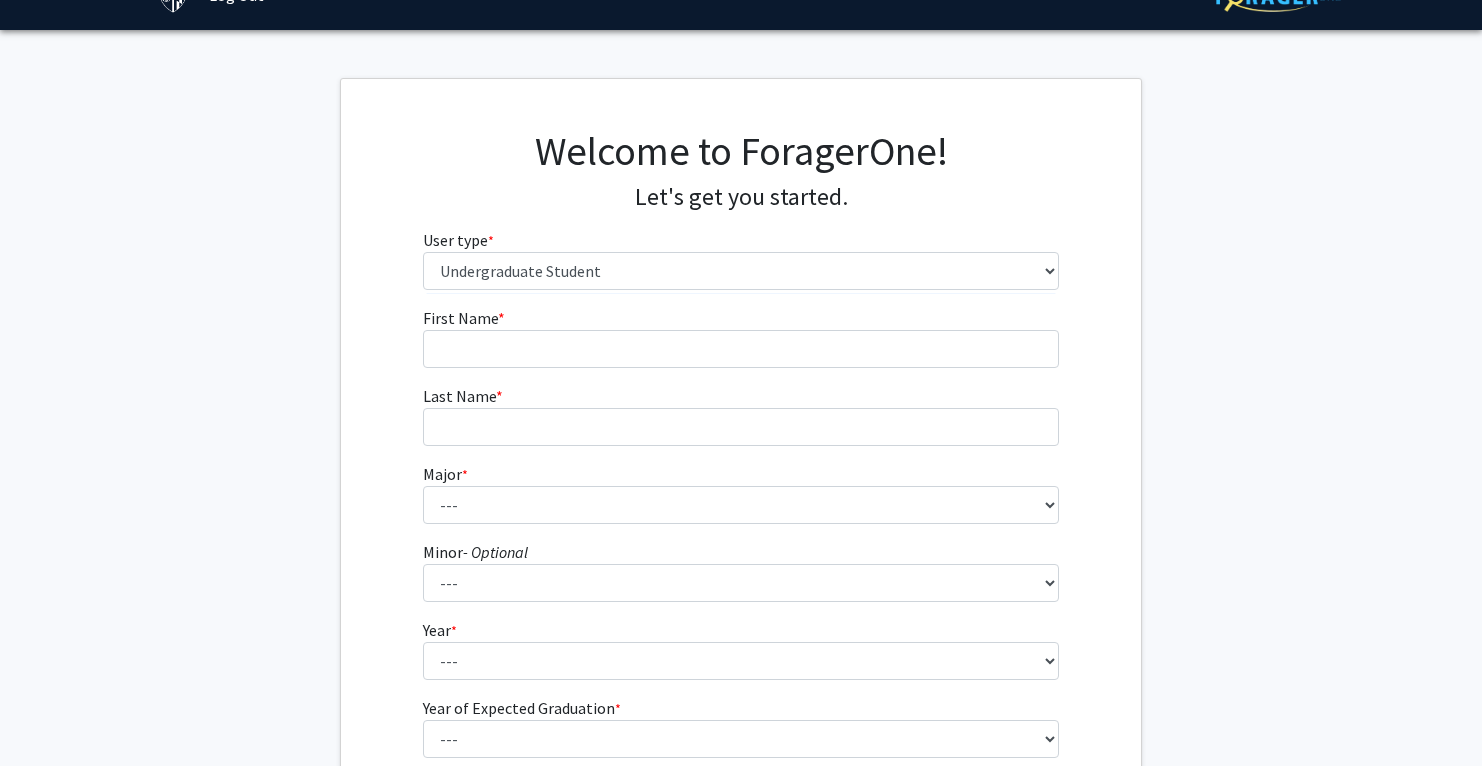 scroll, scrollTop: 91, scrollLeft: 0, axis: vertical 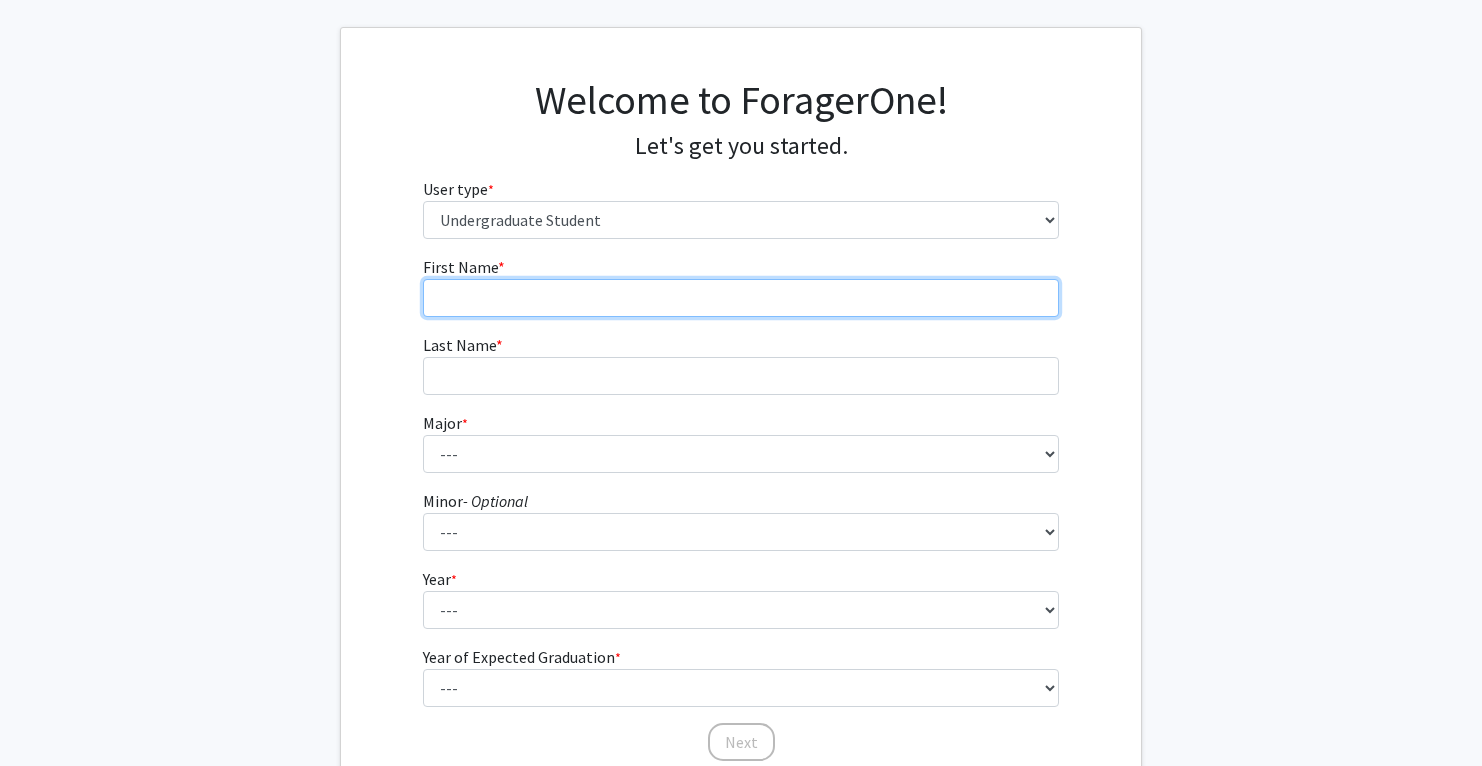 click on "First Name * required" at bounding box center (741, 298) 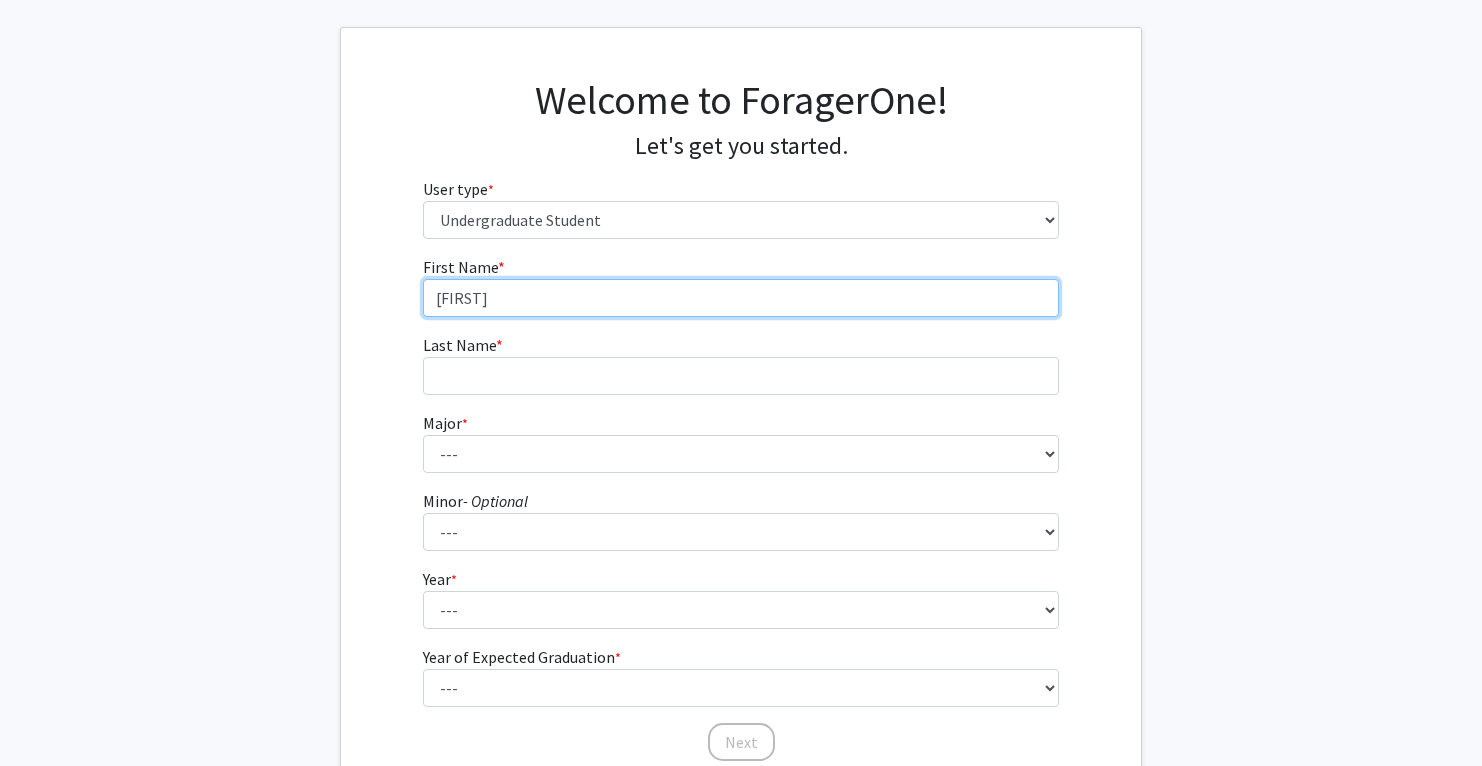type on "Shreyas" 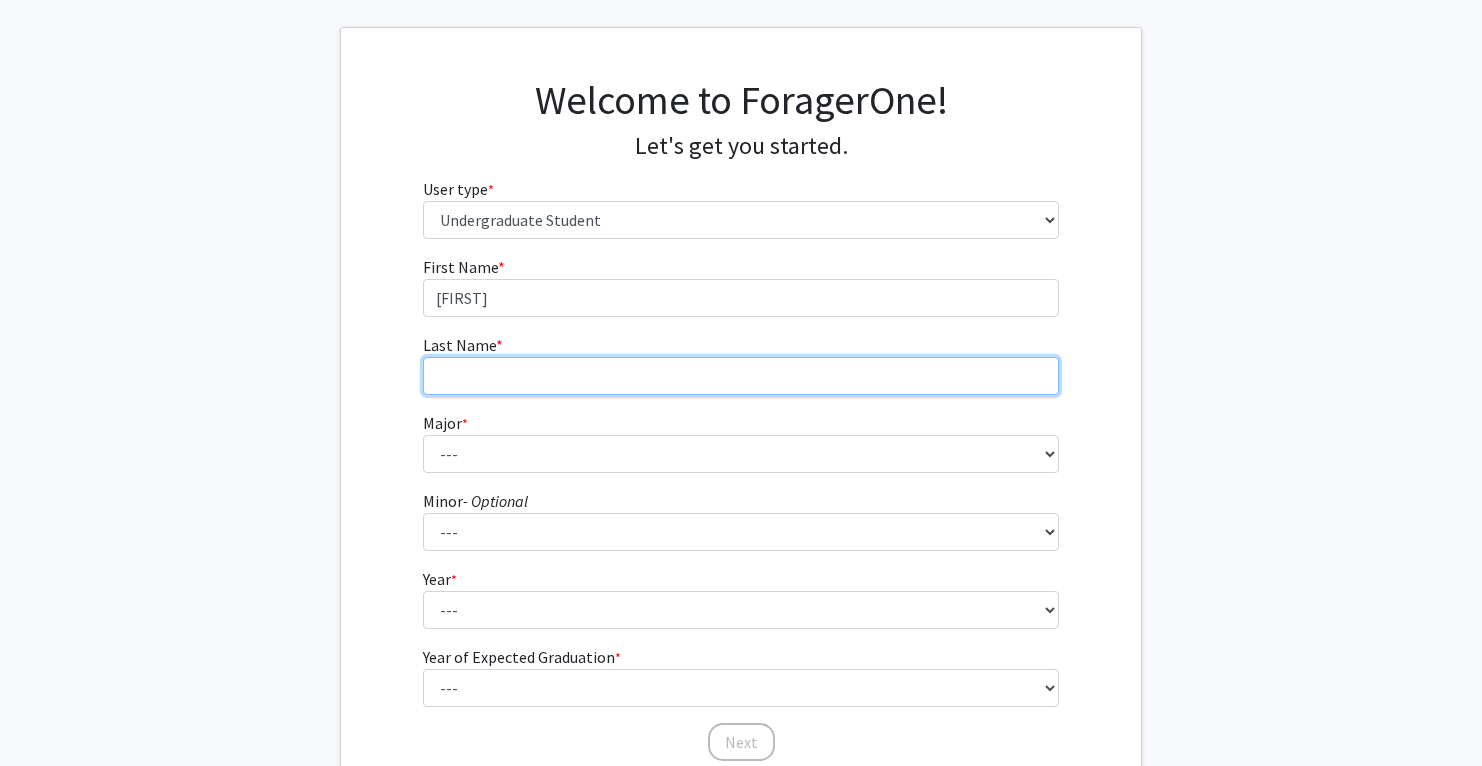 click on "Last Name * required" at bounding box center (741, 376) 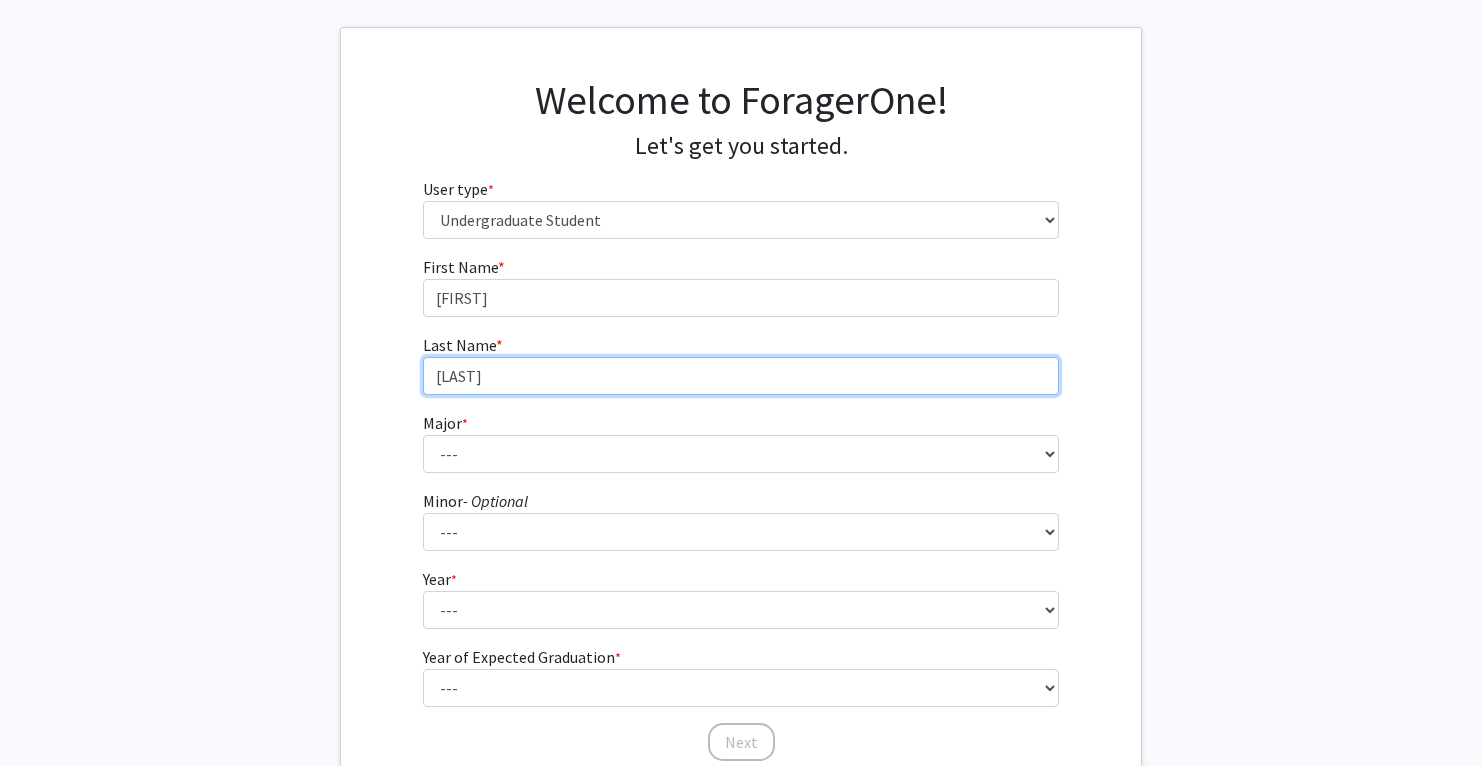 type on "Trivedi" 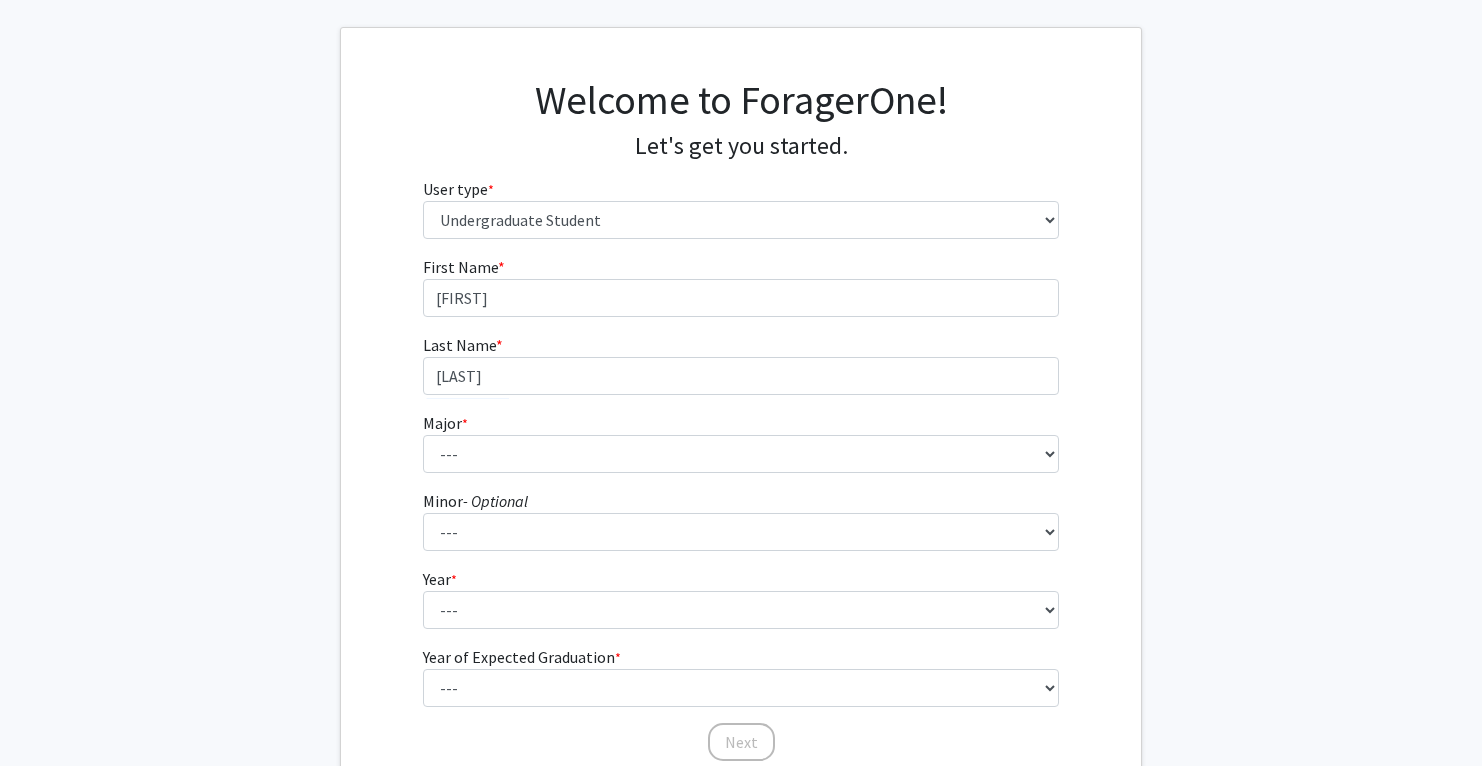 click on "First Name * required Shreyas Last Name * required Trivedi  Major  * required ---  Africana Studies   Anthropology   Applied Mathematics & Statistics   Archaeology   Behavioral Biology   Biology   Biomedical Engineering   Biophysics   Chemical & Biomolecular Engineering   Chemistry   Civil Engineering   Classics   Cognitive Science   Computer Engineering   Computer Science   Earth & Planetary Sciences   East Asian Studies   Economics   Electrical Engineering   Engineering Mechanics   English   Environmental Engineering   Environmental Science   Film & Media Studies   French   General Engineering   Geography   German   Global Environmental Change & Sustainability   History   History of Art   History of Science & Technology   Interdisciplinary Studies   International Studies   Italian   Latin American Studies   Materials Science & Engineering   Mathematics   Mechanical Engineering   Medicine, Science & the Humanities   Molecular & Cellular Biology   Music   Natural Sciences   Near Eastern Studies   Philosophy" 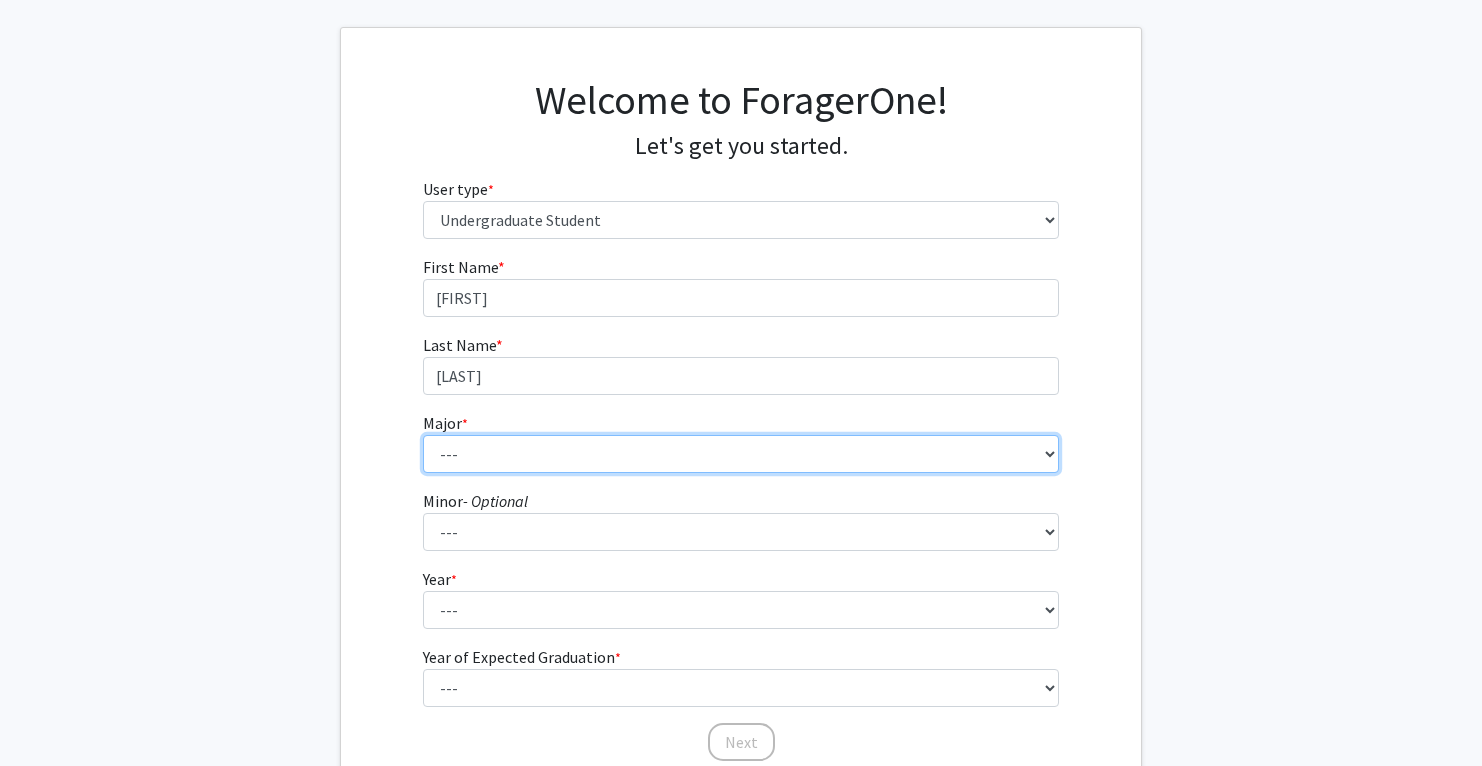 click on "---  Africana Studies   Anthropology   Applied Mathematics & Statistics   Archaeology   Behavioral Biology   Biology   Biomedical Engineering   Biophysics   Chemical & Biomolecular Engineering   Chemistry   Civil Engineering   Classics   Cognitive Science   Computer Engineering   Computer Science   Earth & Planetary Sciences   East Asian Studies   Economics   Electrical Engineering   Engineering Mechanics   English   Environmental Engineering   Environmental Science   Film & Media Studies   French   General Engineering   Geography   German   Global Environmental Change & Sustainability   History   History of Art   History of Science & Technology   Interdisciplinary Studies   International Studies   Italian   Latin American Studies   Materials Science & Engineering   Mathematics   Mechanical Engineering   Medicine, Science & the Humanities   Molecular & Cellular Biology   Music   Natural Sciences   Near Eastern Studies   Neuroscience   Philosophy   Physics   Political Science   Psychology   Romance Languages" at bounding box center (741, 454) 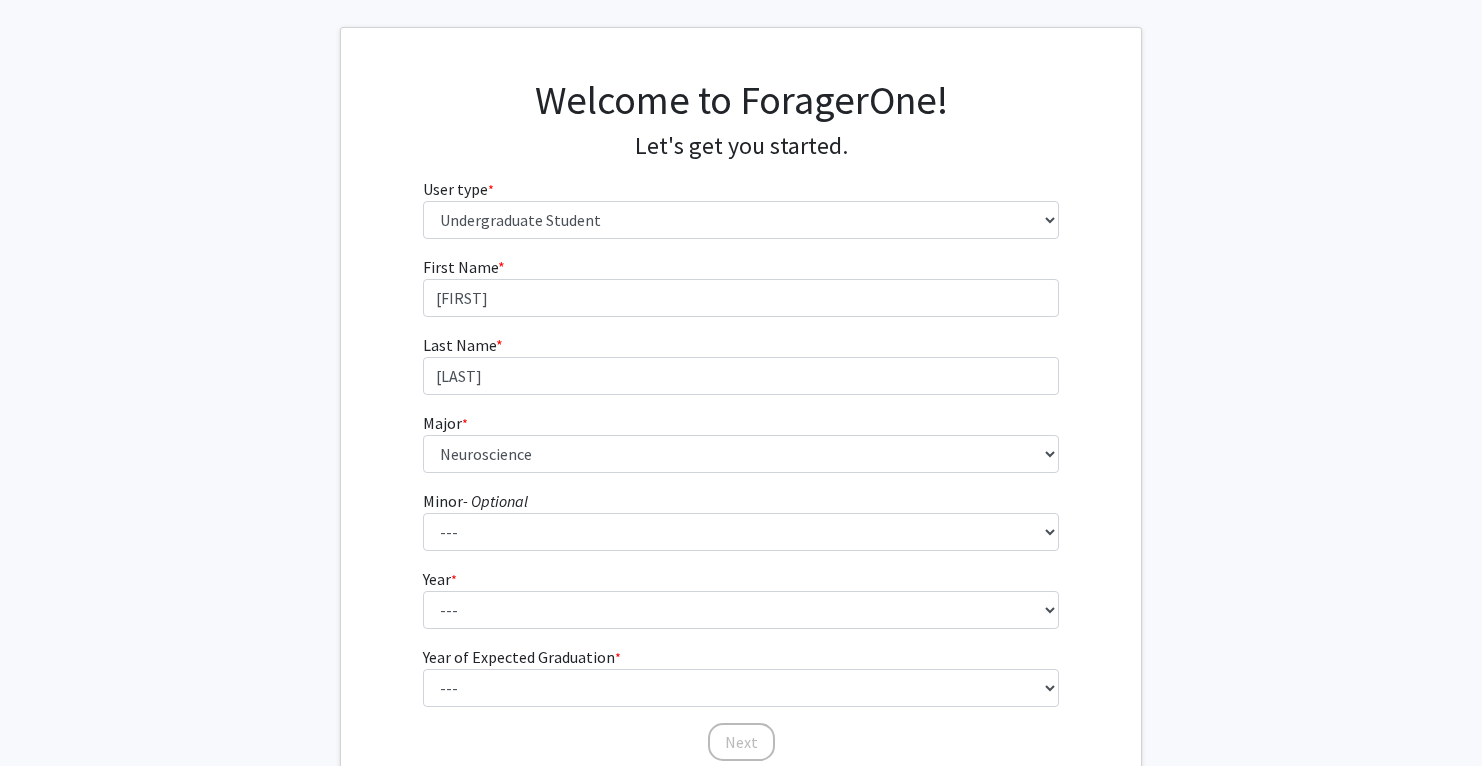 click on "First Name * required Shreyas Last Name * required Trivedi  Major  * required ---  Africana Studies   Anthropology   Applied Mathematics & Statistics   Archaeology   Behavioral Biology   Biology   Biomedical Engineering   Biophysics   Chemical & Biomolecular Engineering   Chemistry   Civil Engineering   Classics   Cognitive Science   Computer Engineering   Computer Science   Earth & Planetary Sciences   East Asian Studies   Economics   Electrical Engineering   Engineering Mechanics   English   Environmental Engineering   Environmental Science   Film & Media Studies   French   General Engineering   Geography   German   Global Environmental Change & Sustainability   History   History of Art   History of Science & Technology   Interdisciplinary Studies   International Studies   Italian   Latin American Studies   Materials Science & Engineering   Mathematics   Mechanical Engineering   Medicine, Science & the Humanities   Molecular & Cellular Biology   Music   Natural Sciences   Near Eastern Studies   Philosophy" 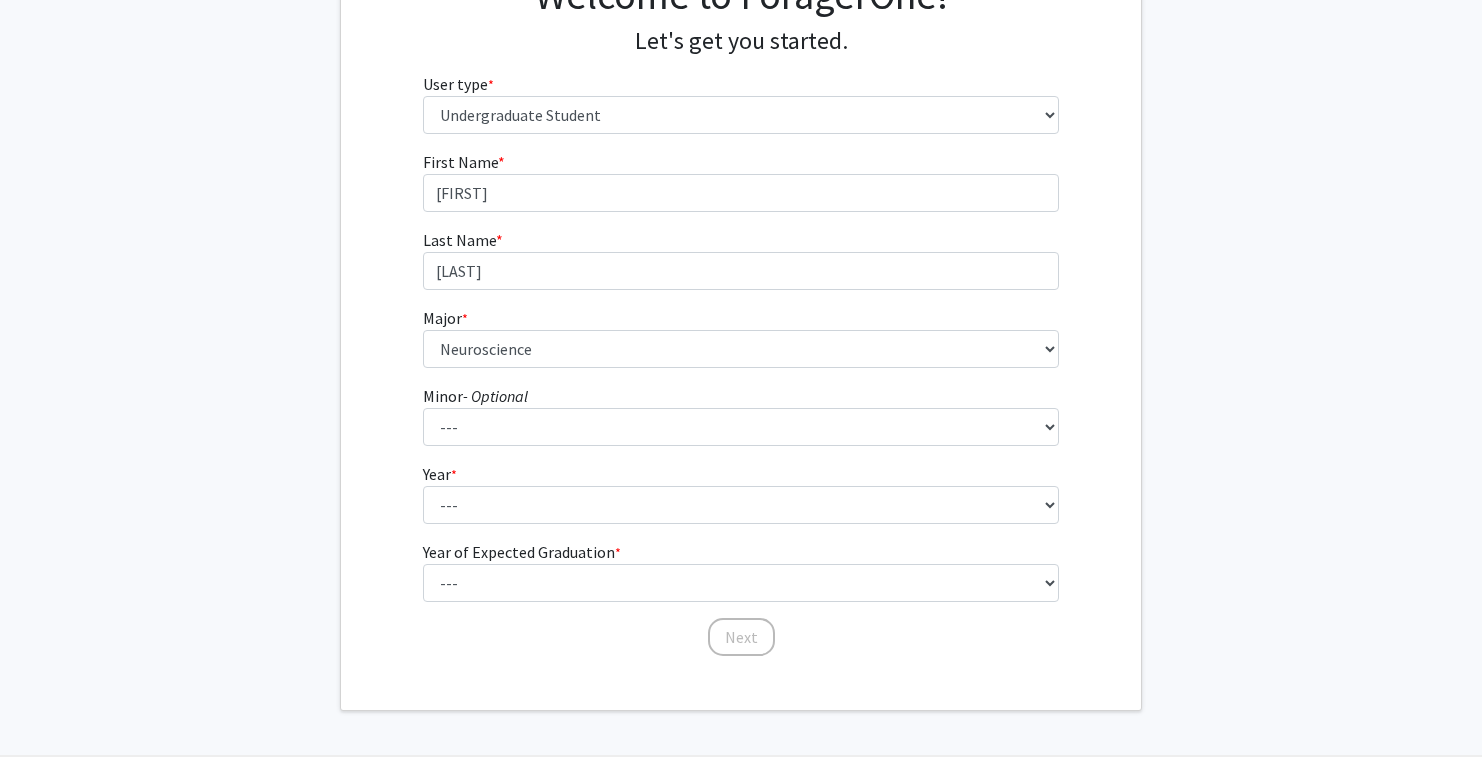 scroll, scrollTop: 206, scrollLeft: 0, axis: vertical 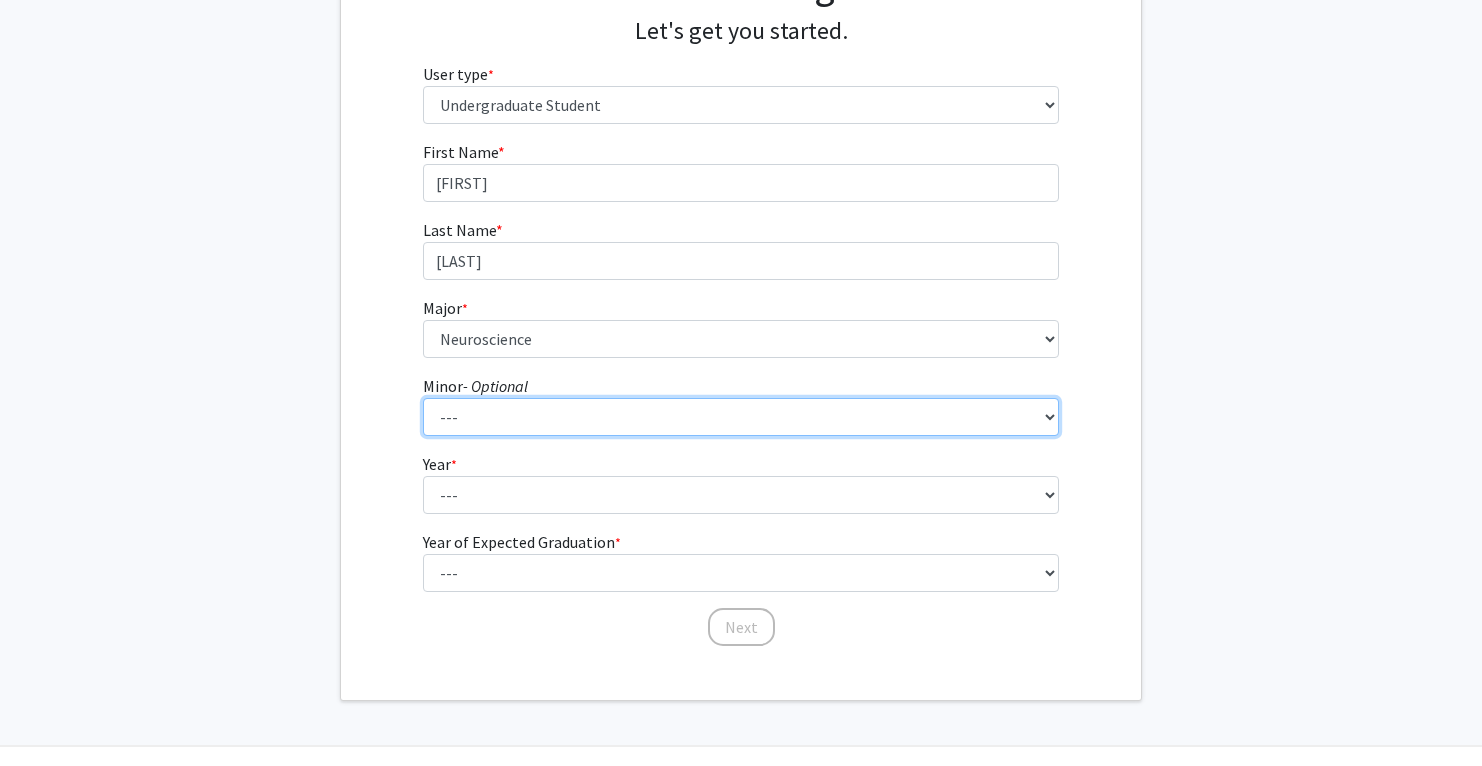 click on "---  Accounting and Financial Management   Africana Studies   Anthropology   Applied Mathematics & Statistics   Bioethics   Business   Civil Engineering   Classics   Computational Medicine   Computer Integrated Surgery   Computer Science   Earth & Planetary Sciences   Economics   Engineering for Sustainable Development   English   Entrepreneurship & Management   Environmental Engineering   Film & Media Studies   Financial Economics   French   German   Global Environmental Change & Sustainability   History   History of Art   History of Science & Technology   Islamic Studies   Italian   Jewish Studies   Latin American Studies   Linguistics   Marketing & Communications   Mathematics   Museums & Society   Music   Near Eastern Studies   Philosophy   Physics   Psychology   Robotics   Social Policy   Space Science & Engineering   Spanish for the Professions   Spanish Language & Hispanic Culture   Theatre Arts & Studies   Visual Arts   Women, Gender, and Sexuality" at bounding box center (741, 417) 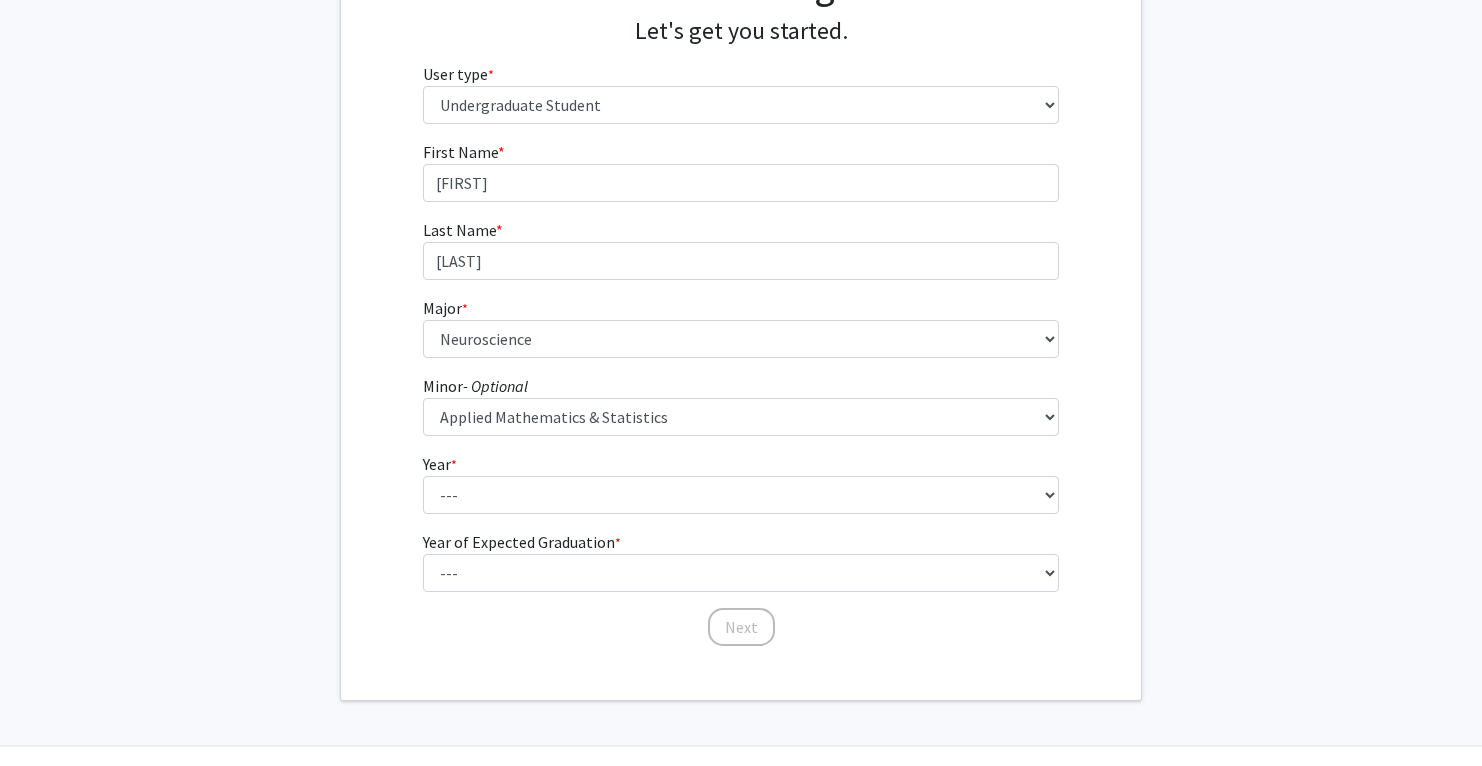 click on "First Name * required Shreyas Last Name * required Trivedi  Major  * required ---  Africana Studies   Anthropology   Applied Mathematics & Statistics   Archaeology   Behavioral Biology   Biology   Biomedical Engineering   Biophysics   Chemical & Biomolecular Engineering   Chemistry   Civil Engineering   Classics   Cognitive Science   Computer Engineering   Computer Science   Earth & Planetary Sciences   East Asian Studies   Economics   Electrical Engineering   Engineering Mechanics   English   Environmental Engineering   Environmental Science   Film & Media Studies   French   General Engineering   Geography   German   Global Environmental Change & Sustainability   History   History of Art   History of Science & Technology   Interdisciplinary Studies   International Studies   Italian   Latin American Studies   Materials Science & Engineering   Mathematics   Mechanical Engineering   Medicine, Science & the Humanities   Molecular & Cellular Biology   Music   Natural Sciences   Near Eastern Studies   Philosophy" 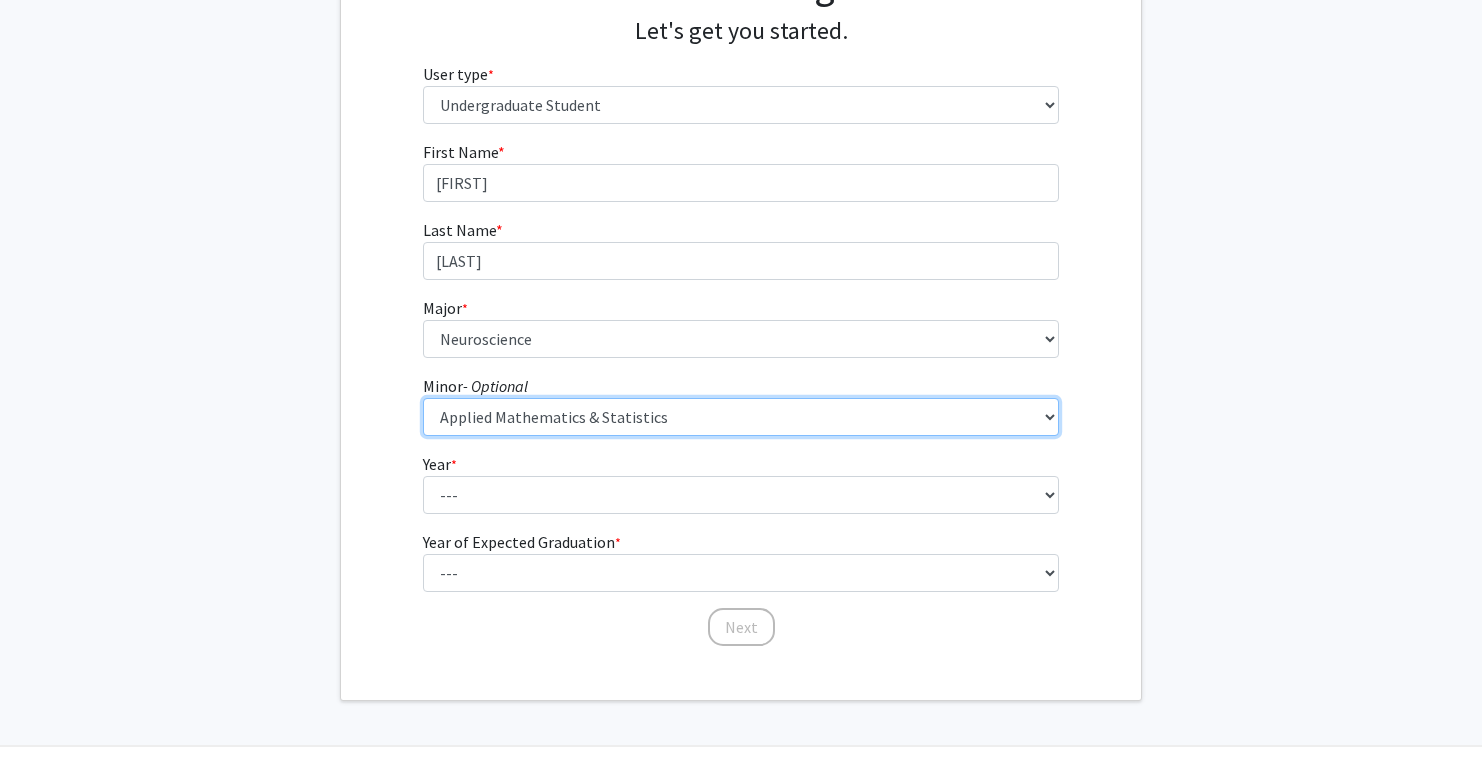 click on "---  Accounting and Financial Management   Africana Studies   Anthropology   Applied Mathematics & Statistics   Bioethics   Business   Civil Engineering   Classics   Computational Medicine   Computer Integrated Surgery   Computer Science   Earth & Planetary Sciences   Economics   Engineering for Sustainable Development   English   Entrepreneurship & Management   Environmental Engineering   Film & Media Studies   Financial Economics   French   German   Global Environmental Change & Sustainability   History   History of Art   History of Science & Technology   Islamic Studies   Italian   Jewish Studies   Latin American Studies   Linguistics   Marketing & Communications   Mathematics   Museums & Society   Music   Near Eastern Studies   Philosophy   Physics   Psychology   Robotics   Social Policy   Space Science & Engineering   Spanish for the Professions   Spanish Language & Hispanic Culture   Theatre Arts & Studies   Visual Arts   Women, Gender, and Sexuality" at bounding box center [741, 417] 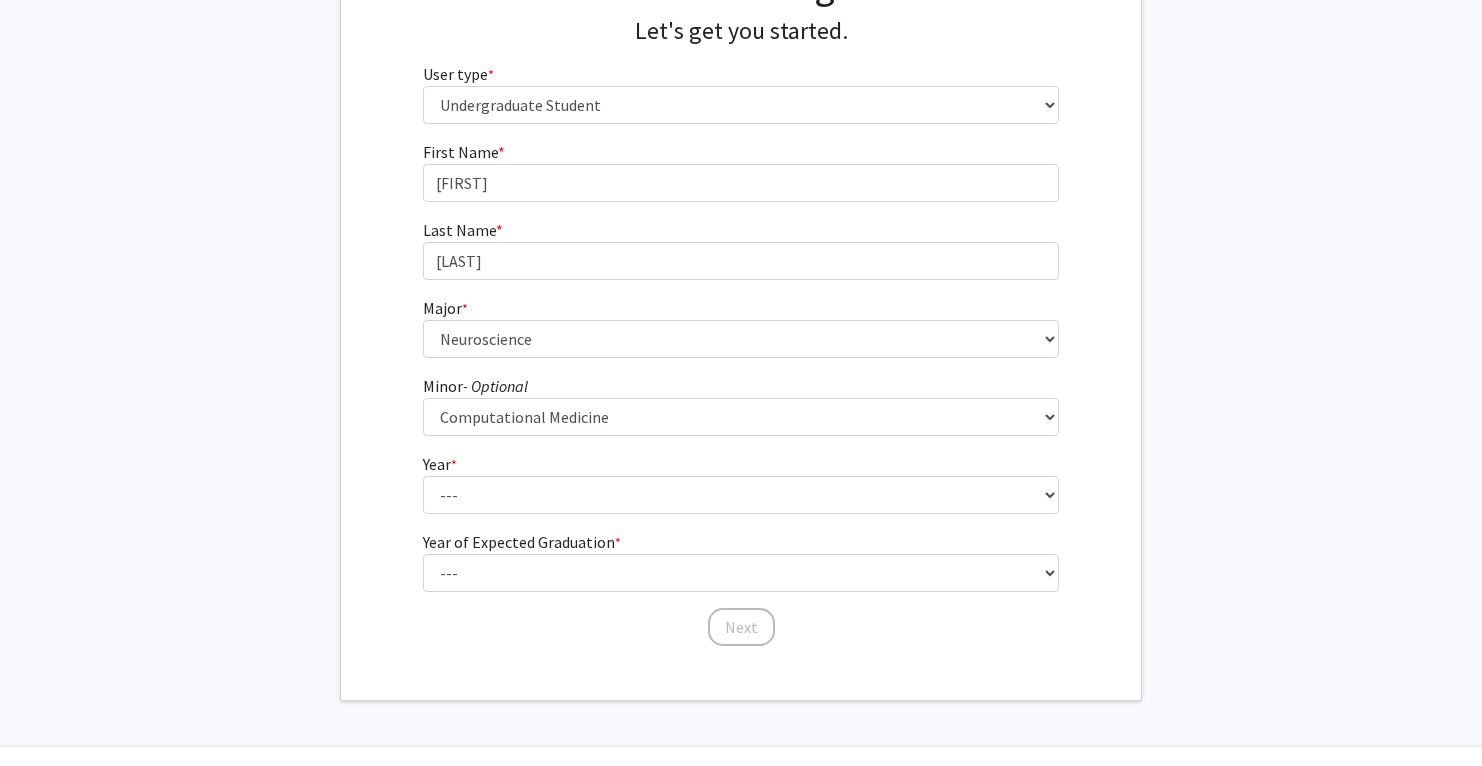 click on "First Name * required Shreyas Last Name * required Trivedi  Major  * required ---  Africana Studies   Anthropology   Applied Mathematics & Statistics   Archaeology   Behavioral Biology   Biology   Biomedical Engineering   Biophysics   Chemical & Biomolecular Engineering   Chemistry   Civil Engineering   Classics   Cognitive Science   Computer Engineering   Computer Science   Earth & Planetary Sciences   East Asian Studies   Economics   Electrical Engineering   Engineering Mechanics   English   Environmental Engineering   Environmental Science   Film & Media Studies   French   General Engineering   Geography   German   Global Environmental Change & Sustainability   History   History of Art   History of Science & Technology   Interdisciplinary Studies   International Studies   Italian   Latin American Studies   Materials Science & Engineering   Mathematics   Mechanical Engineering   Medicine, Science & the Humanities   Molecular & Cellular Biology   Music   Natural Sciences   Near Eastern Studies   Philosophy" 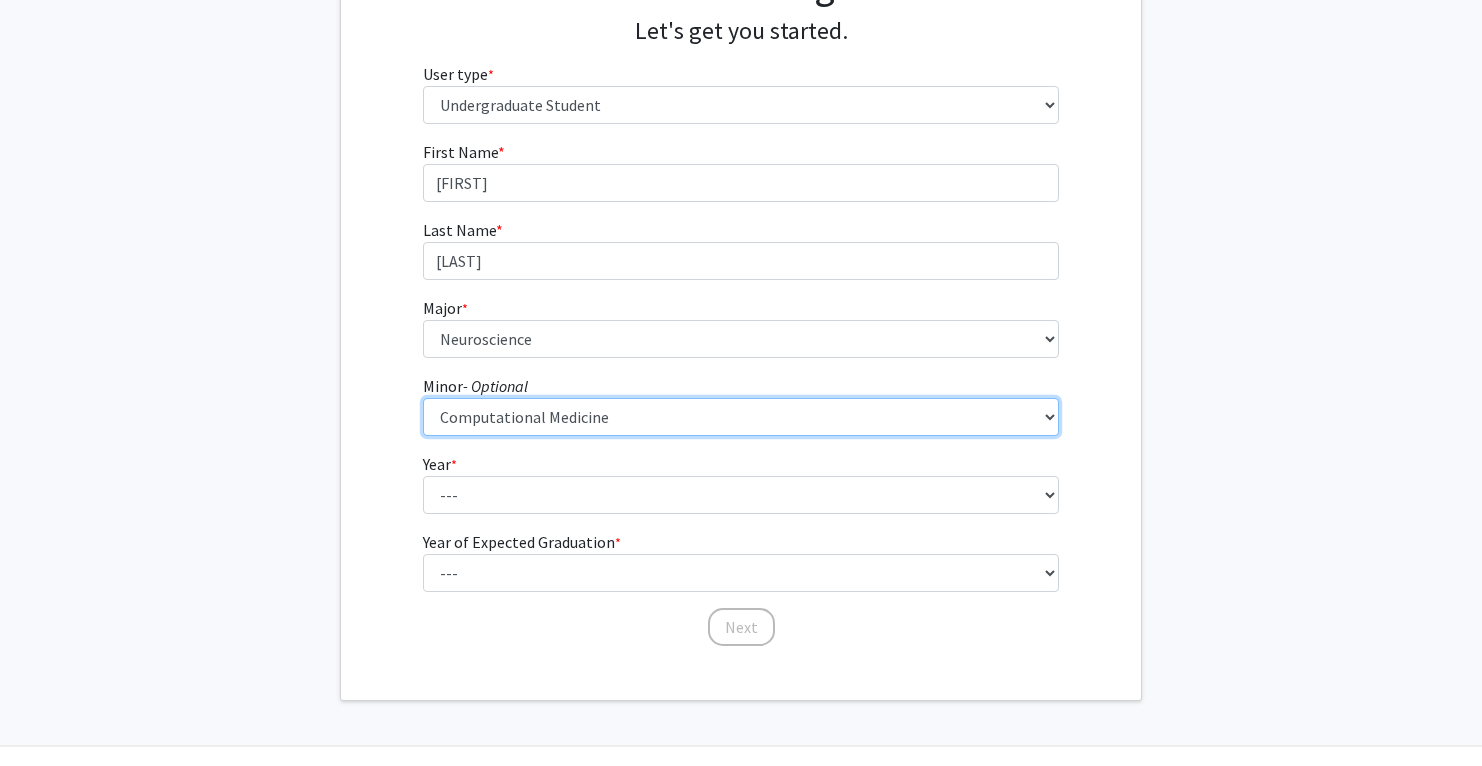 click on "---  Accounting and Financial Management   Africana Studies   Anthropology   Applied Mathematics & Statistics   Bioethics   Business   Civil Engineering   Classics   Computational Medicine   Computer Integrated Surgery   Computer Science   Earth & Planetary Sciences   Economics   Engineering for Sustainable Development   English   Entrepreneurship & Management   Environmental Engineering   Film & Media Studies   Financial Economics   French   German   Global Environmental Change & Sustainability   History   History of Art   History of Science & Technology   Islamic Studies   Italian   Jewish Studies   Latin American Studies   Linguistics   Marketing & Communications   Mathematics   Museums & Society   Music   Near Eastern Studies   Philosophy   Physics   Psychology   Robotics   Social Policy   Space Science & Engineering   Spanish for the Professions   Spanish Language & Hispanic Culture   Theatre Arts & Studies   Visual Arts   Women, Gender, and Sexuality" at bounding box center [741, 417] 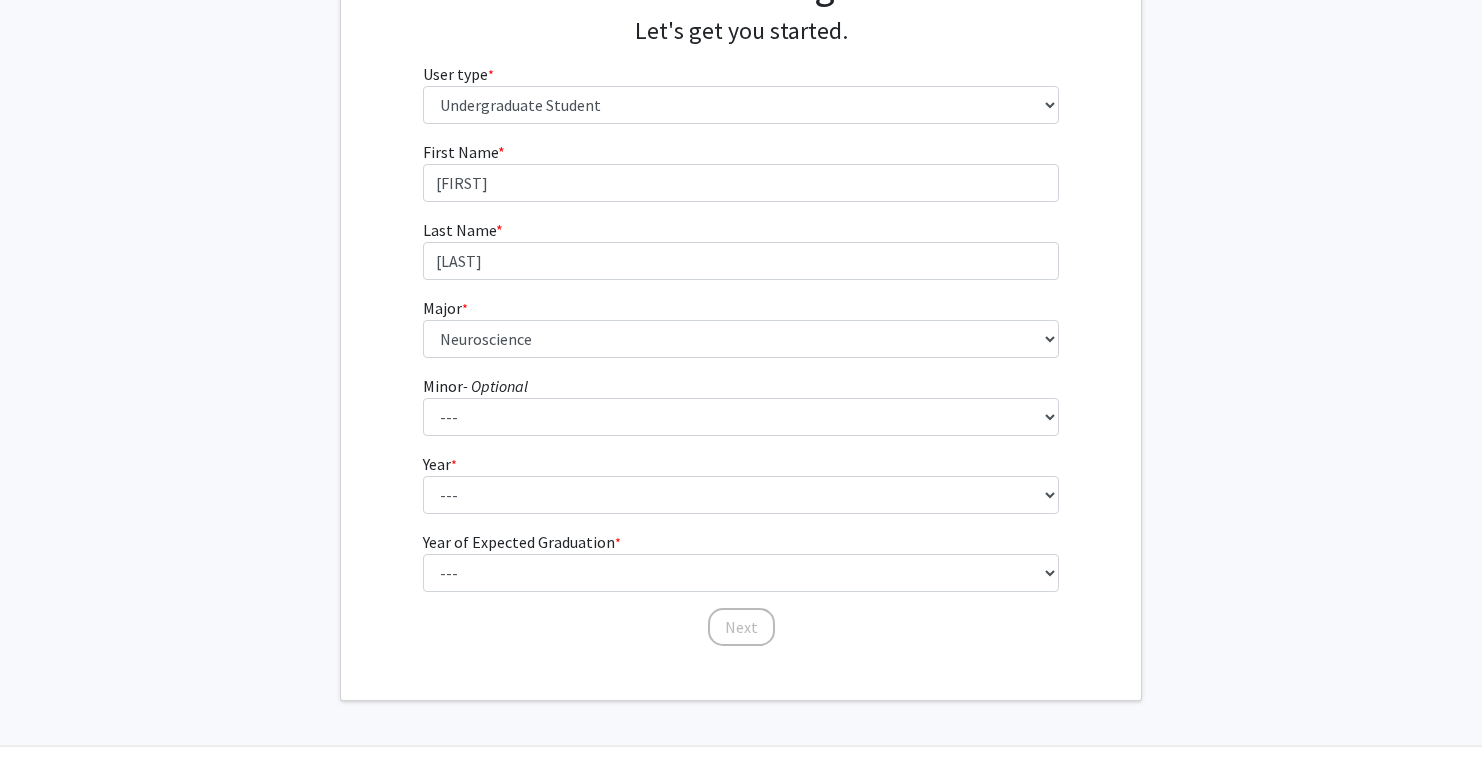 click on "Welcome to ForagerOne! Let's get you started.  User type  * required Please tell us who you are  Undergraduate Student   Master's Student   Doctoral Candidate (PhD, MD, DMD, PharmD, etc.)   Postdoctoral Researcher / Research Staff / Medical Resident / Medical Fellow   Faculty   Administrative Staff  First Name * required Shreyas Last Name * required Trivedi  Major  * required ---  Africana Studies   Anthropology   Applied Mathematics & Statistics   Archaeology   Behavioral Biology   Biology   Biomedical Engineering   Biophysics   Chemical & Biomolecular Engineering   Chemistry   Civil Engineering   Classics   Cognitive Science   Computer Engineering   Computer Science   Earth & Planetary Sciences   East Asian Studies   Economics   Electrical Engineering   Engineering Mechanics   English   Environmental Engineering   Environmental Science   Film & Media Studies   French   General Engineering   Geography   German   Global Environmental Change & Sustainability   History   History of Art   International Studies" 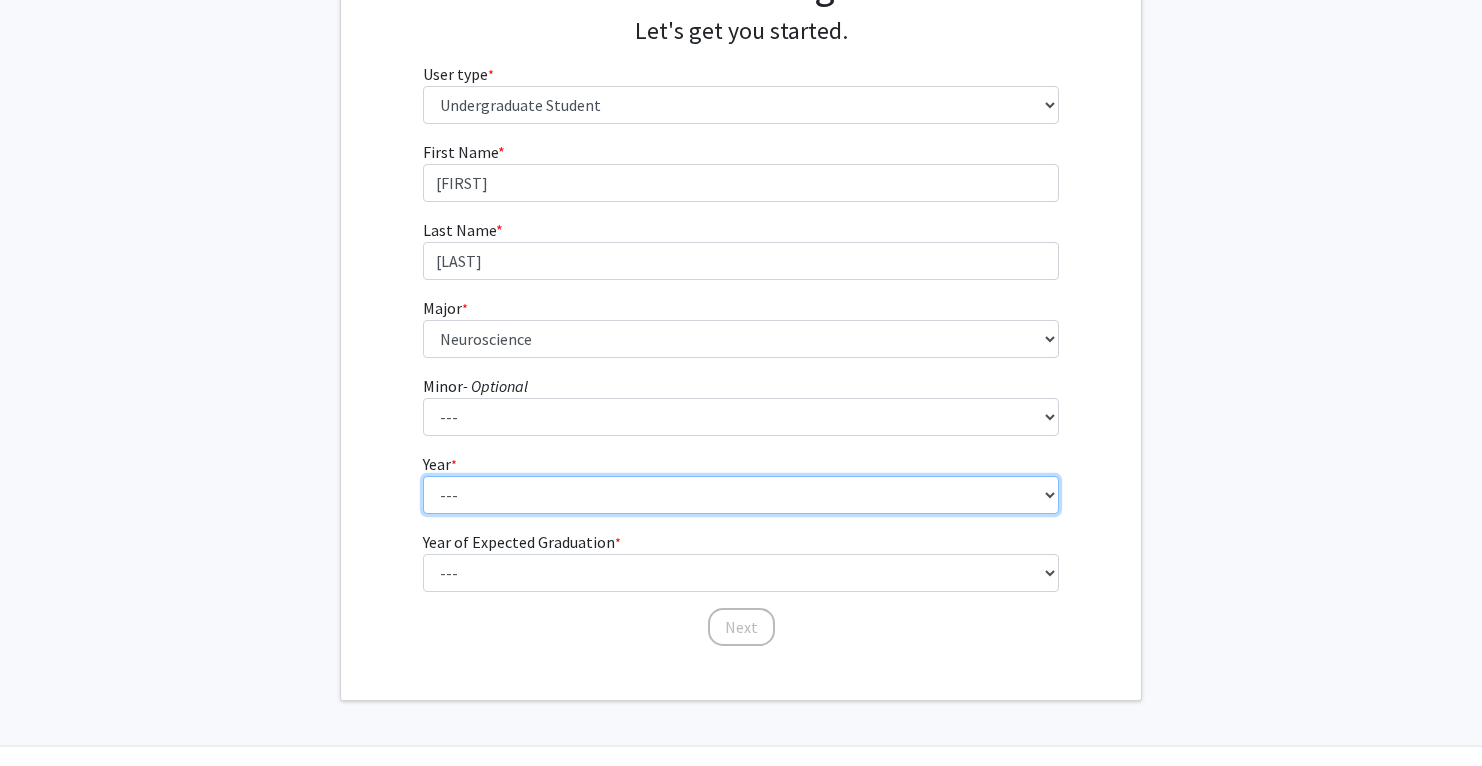 click on "---  First-year   Sophomore   Junior   Senior   Postbaccalaureate Certificate" at bounding box center [741, 495] 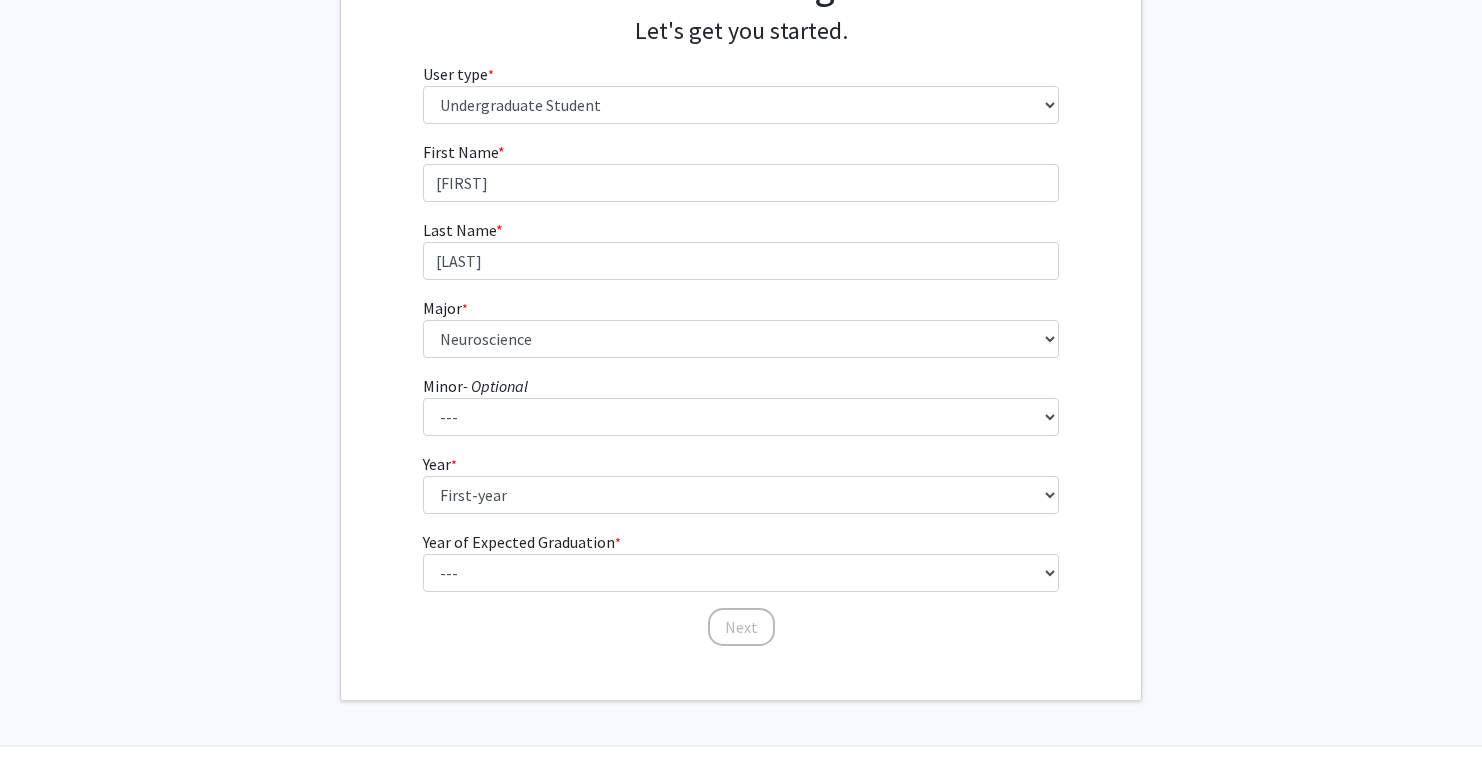 click on "First Name * required Shreyas Last Name * required Trivedi  Major  * required ---  Africana Studies   Anthropology   Applied Mathematics & Statistics   Archaeology   Behavioral Biology   Biology   Biomedical Engineering   Biophysics   Chemical & Biomolecular Engineering   Chemistry   Civil Engineering   Classics   Cognitive Science   Computer Engineering   Computer Science   Earth & Planetary Sciences   East Asian Studies   Economics   Electrical Engineering   Engineering Mechanics   English   Environmental Engineering   Environmental Science   Film & Media Studies   French   General Engineering   Geography   German   Global Environmental Change & Sustainability   History   History of Art   History of Science & Technology   Interdisciplinary Studies   International Studies   Italian   Latin American Studies   Materials Science & Engineering   Mathematics   Mechanical Engineering   Medicine, Science & the Humanities   Molecular & Cellular Biology   Music   Natural Sciences   Near Eastern Studies   Philosophy" 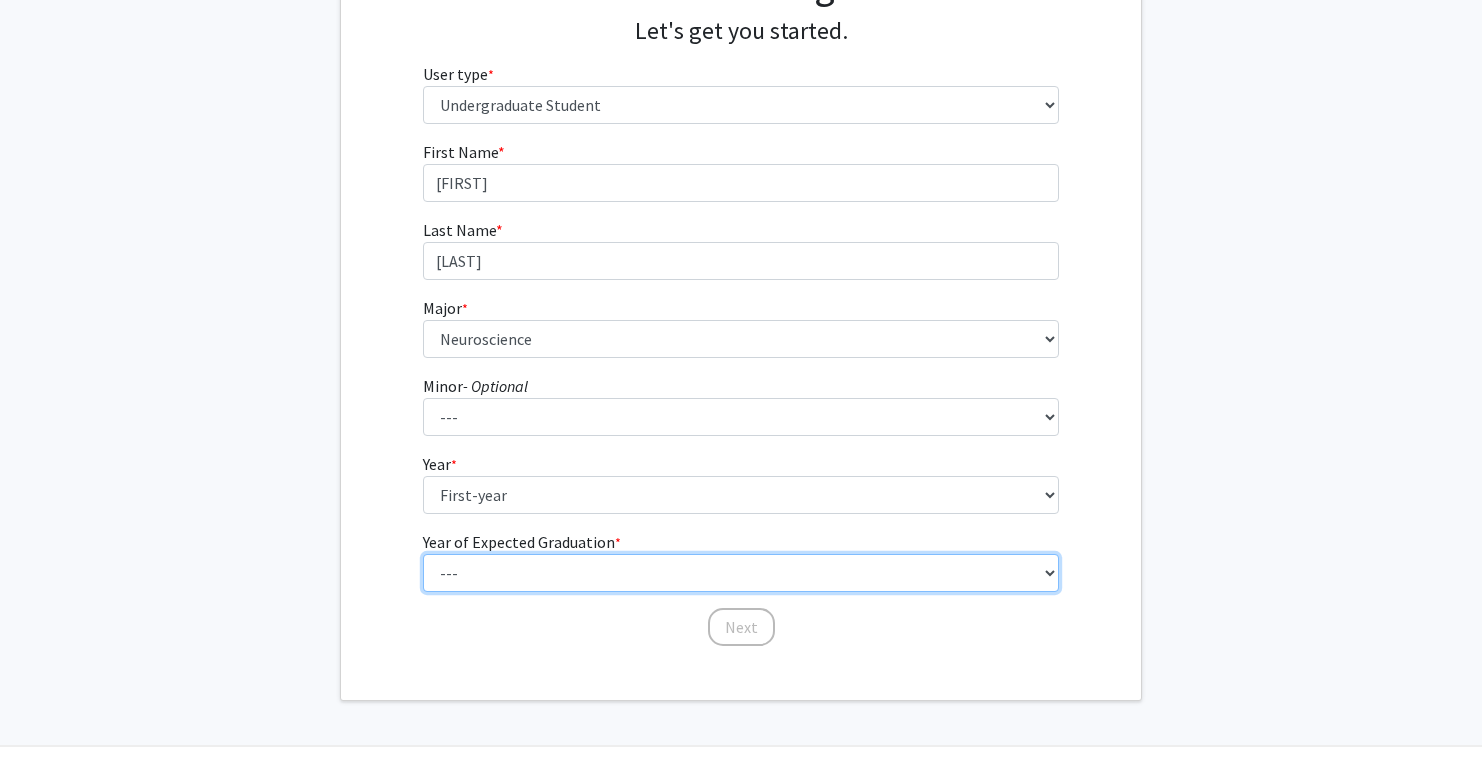 click on "---  2025   2026   2027   2028   2029   2030   2031   2032   2033   2034" at bounding box center [741, 573] 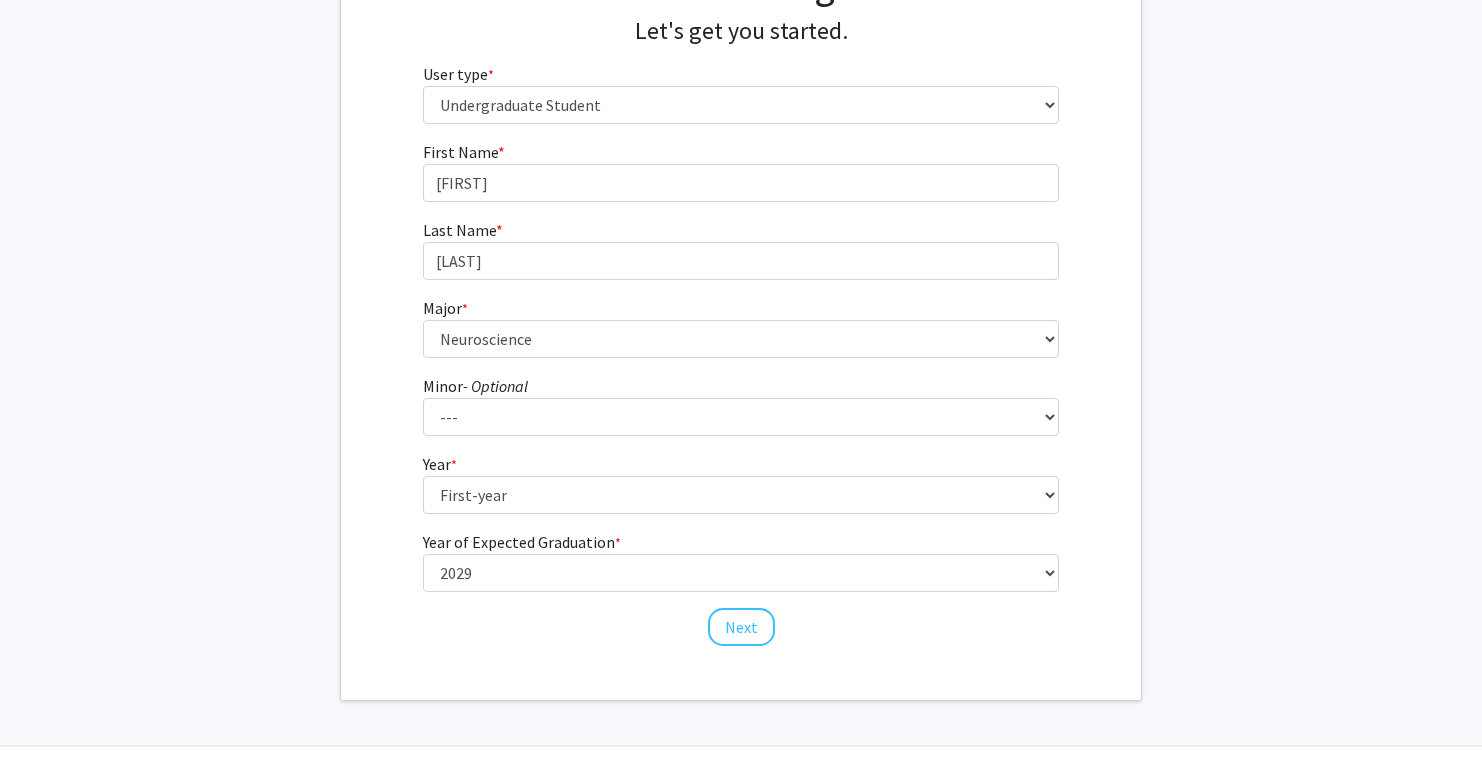 click on "First Name * required Shreyas Last Name * required Trivedi  Major  * required ---  Africana Studies   Anthropology   Applied Mathematics & Statistics   Archaeology   Behavioral Biology   Biology   Biomedical Engineering   Biophysics   Chemical & Biomolecular Engineering   Chemistry   Civil Engineering   Classics   Cognitive Science   Computer Engineering   Computer Science   Earth & Planetary Sciences   East Asian Studies   Economics   Electrical Engineering   Engineering Mechanics   English   Environmental Engineering   Environmental Science   Film & Media Studies   French   General Engineering   Geography   German   Global Environmental Change & Sustainability   History   History of Art   History of Science & Technology   Interdisciplinary Studies   International Studies   Italian   Latin American Studies   Materials Science & Engineering   Mathematics   Mechanical Engineering   Medicine, Science & the Humanities   Molecular & Cellular Biology   Music   Natural Sciences   Near Eastern Studies   Philosophy" 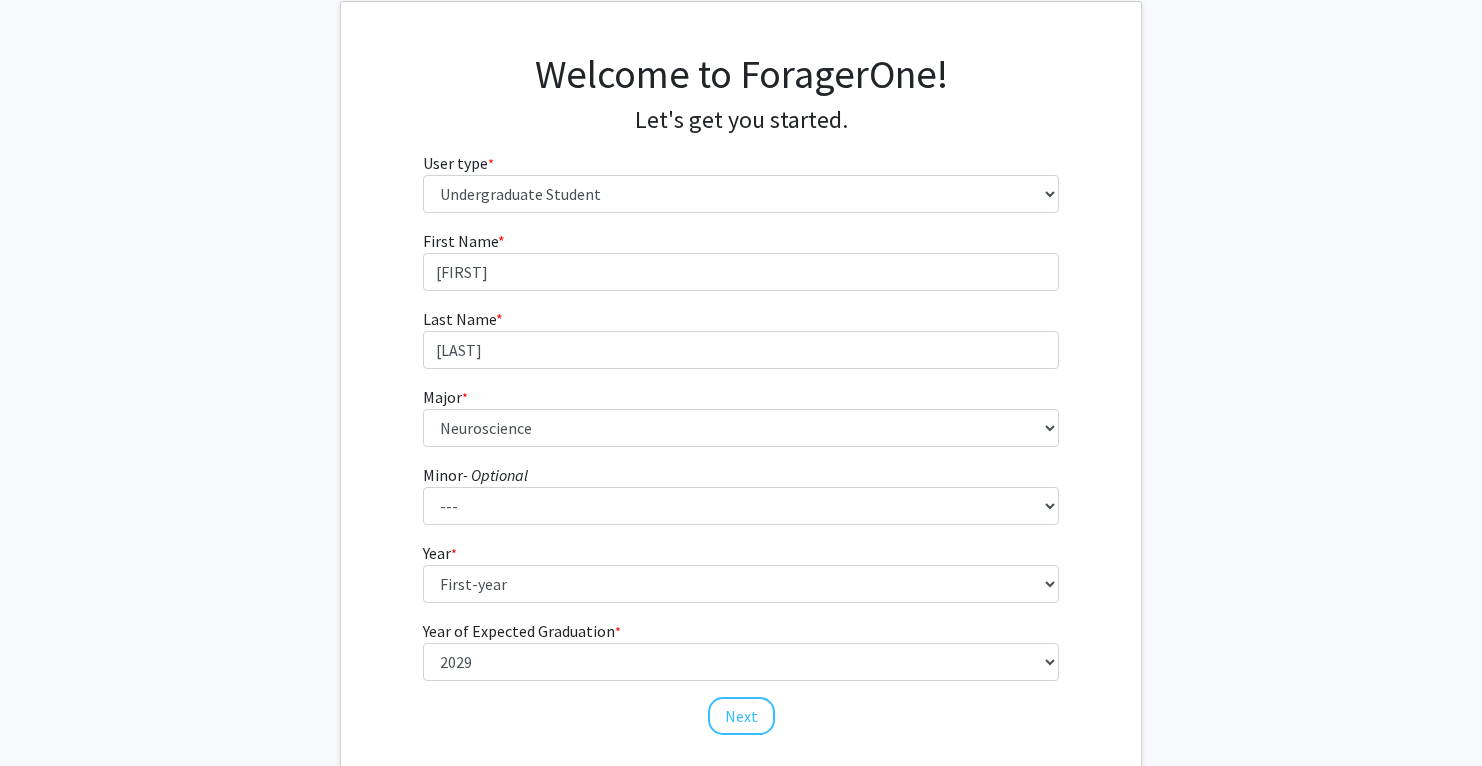 scroll, scrollTop: 107, scrollLeft: 0, axis: vertical 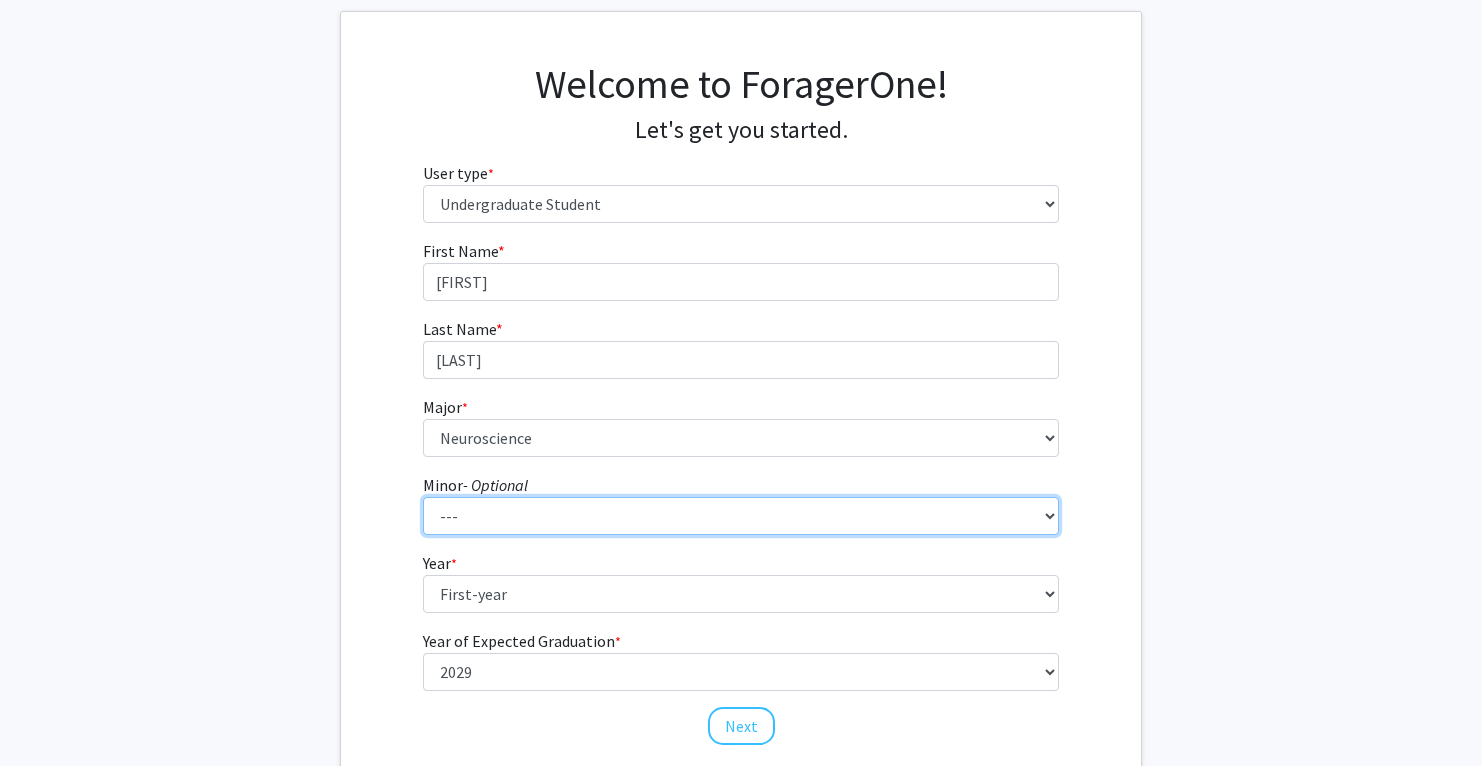 click on "---  Accounting and Financial Management   Africana Studies   Anthropology   Applied Mathematics & Statistics   Bioethics   Business   Civil Engineering   Classics   Computational Medicine   Computer Integrated Surgery   Computer Science   Earth & Planetary Sciences   Economics   Engineering for Sustainable Development   English   Entrepreneurship & Management   Environmental Engineering   Film & Media Studies   Financial Economics   French   German   Global Environmental Change & Sustainability   History   History of Art   History of Science & Technology   Islamic Studies   Italian   Jewish Studies   Latin American Studies   Linguistics   Marketing & Communications   Mathematics   Museums & Society   Music   Near Eastern Studies   Philosophy   Physics   Psychology   Robotics   Social Policy   Space Science & Engineering   Spanish for the Professions   Spanish Language & Hispanic Culture   Theatre Arts & Studies   Visual Arts   Women, Gender, and Sexuality" at bounding box center [741, 516] 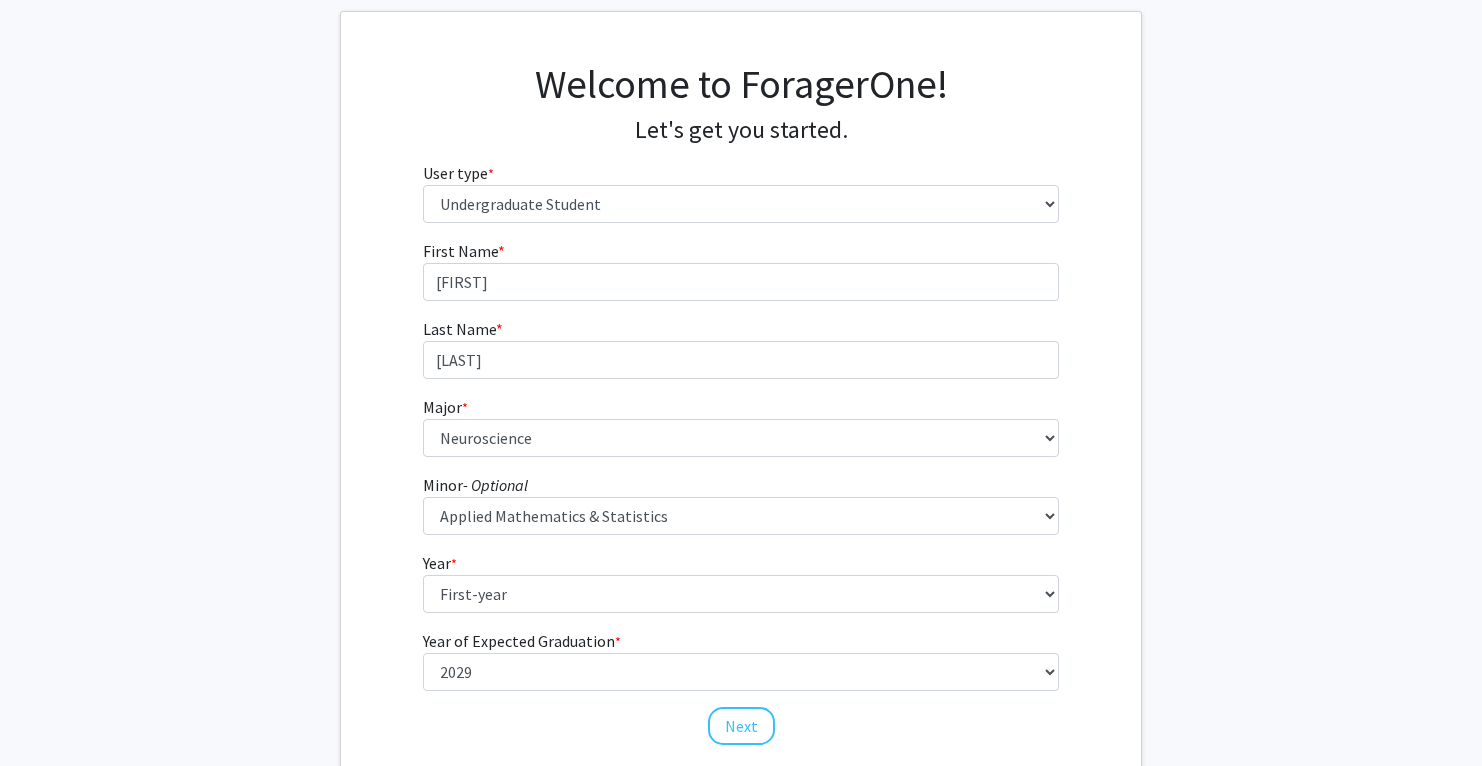 click on "Welcome to ForagerOne! Let's get you started.  User type  * required Please tell us who you are  Undergraduate Student   Master's Student   Doctoral Candidate (PhD, MD, DMD, PharmD, etc.)   Postdoctoral Researcher / Research Staff / Medical Resident / Medical Fellow   Faculty   Administrative Staff  First Name * required Shreyas Last Name * required Trivedi  Major  * required ---  Africana Studies   Anthropology   Applied Mathematics & Statistics   Archaeology   Behavioral Biology   Biology   Biomedical Engineering   Biophysics   Chemical & Biomolecular Engineering   Chemistry   Civil Engineering   Classics   Cognitive Science   Computer Engineering   Computer Science   Earth & Planetary Sciences   East Asian Studies   Economics   Electrical Engineering   Engineering Mechanics   English   Environmental Engineering   Environmental Science   Film & Media Studies   French   General Engineering   Geography   German   Global Environmental Change & Sustainability   History   History of Art   International Studies" 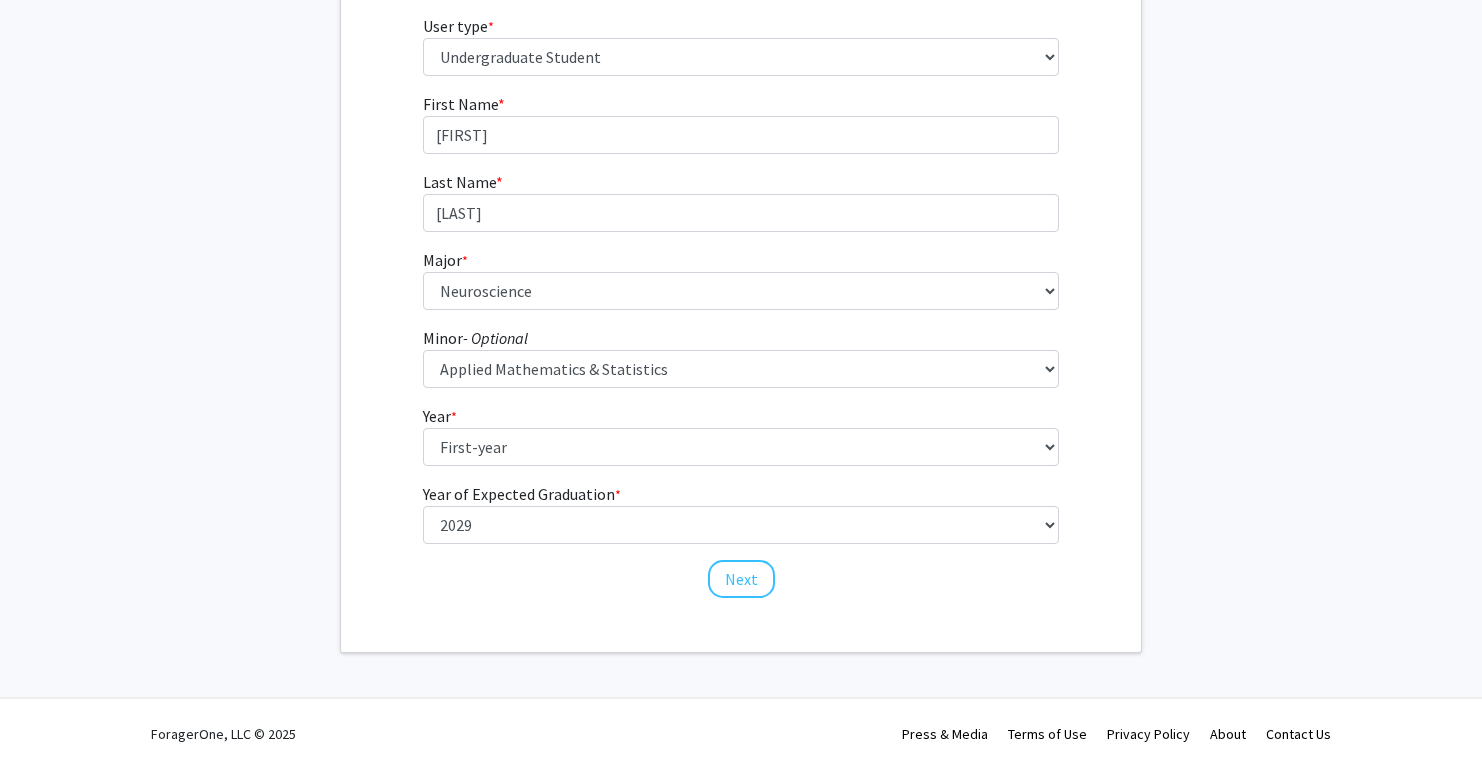 scroll, scrollTop: 222, scrollLeft: 0, axis: vertical 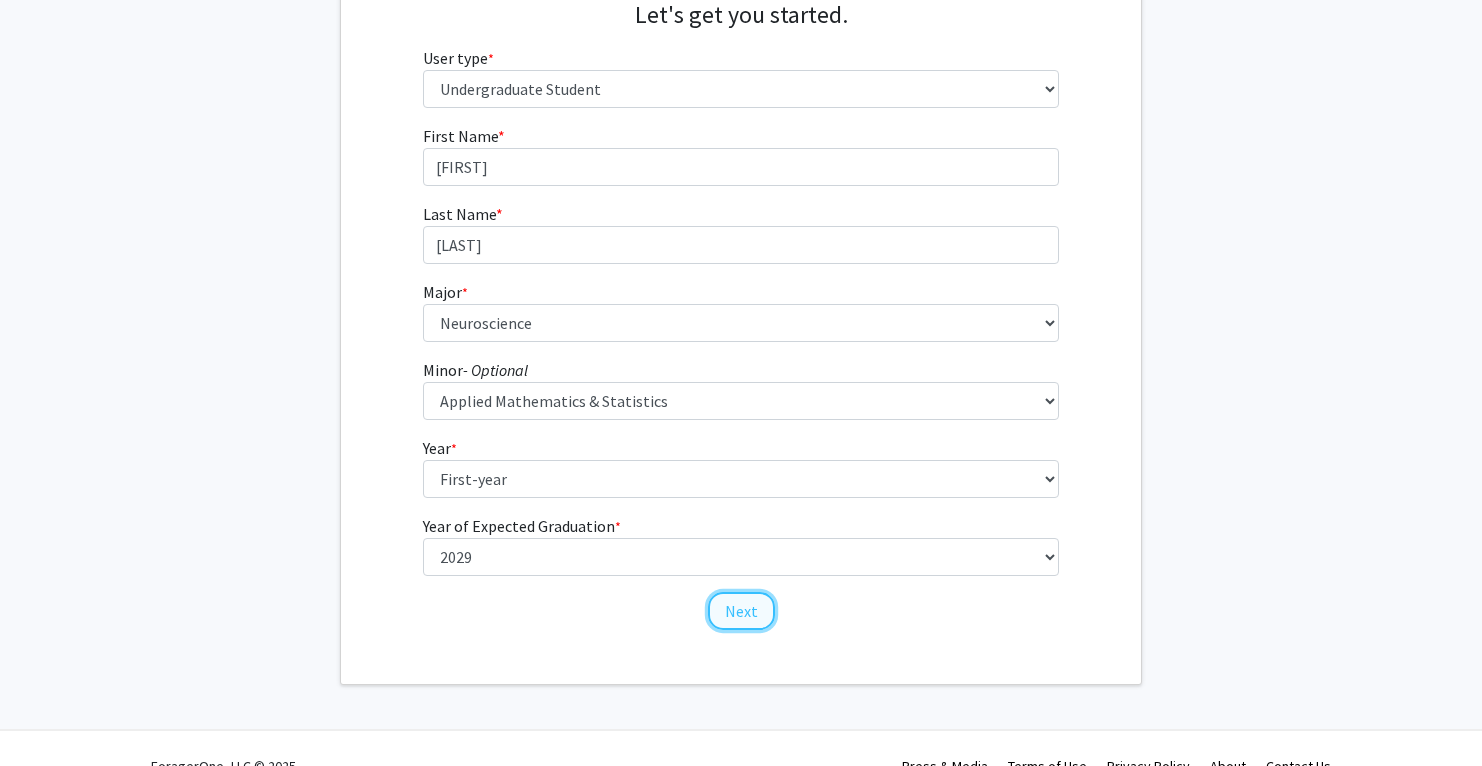 click on "Next" 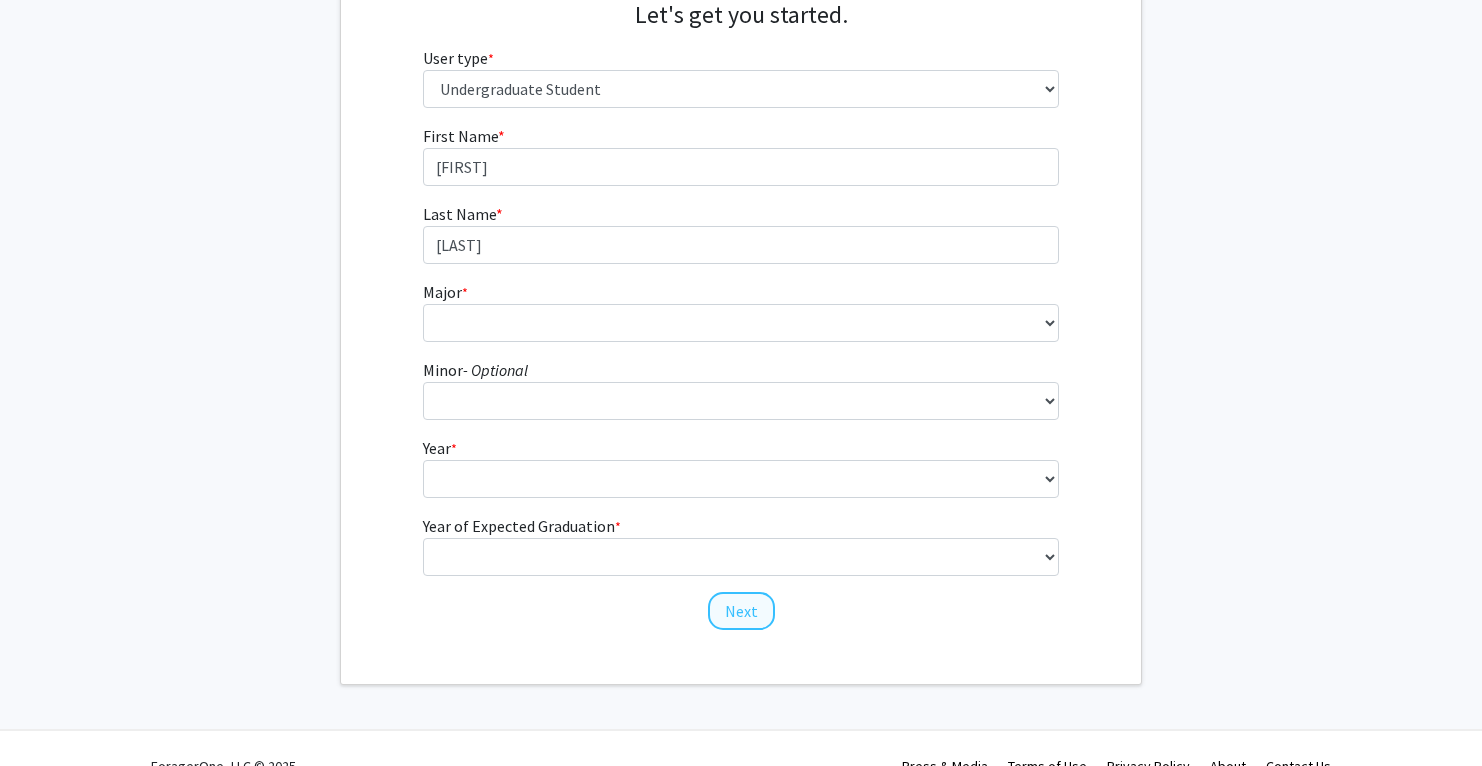scroll, scrollTop: 0, scrollLeft: 0, axis: both 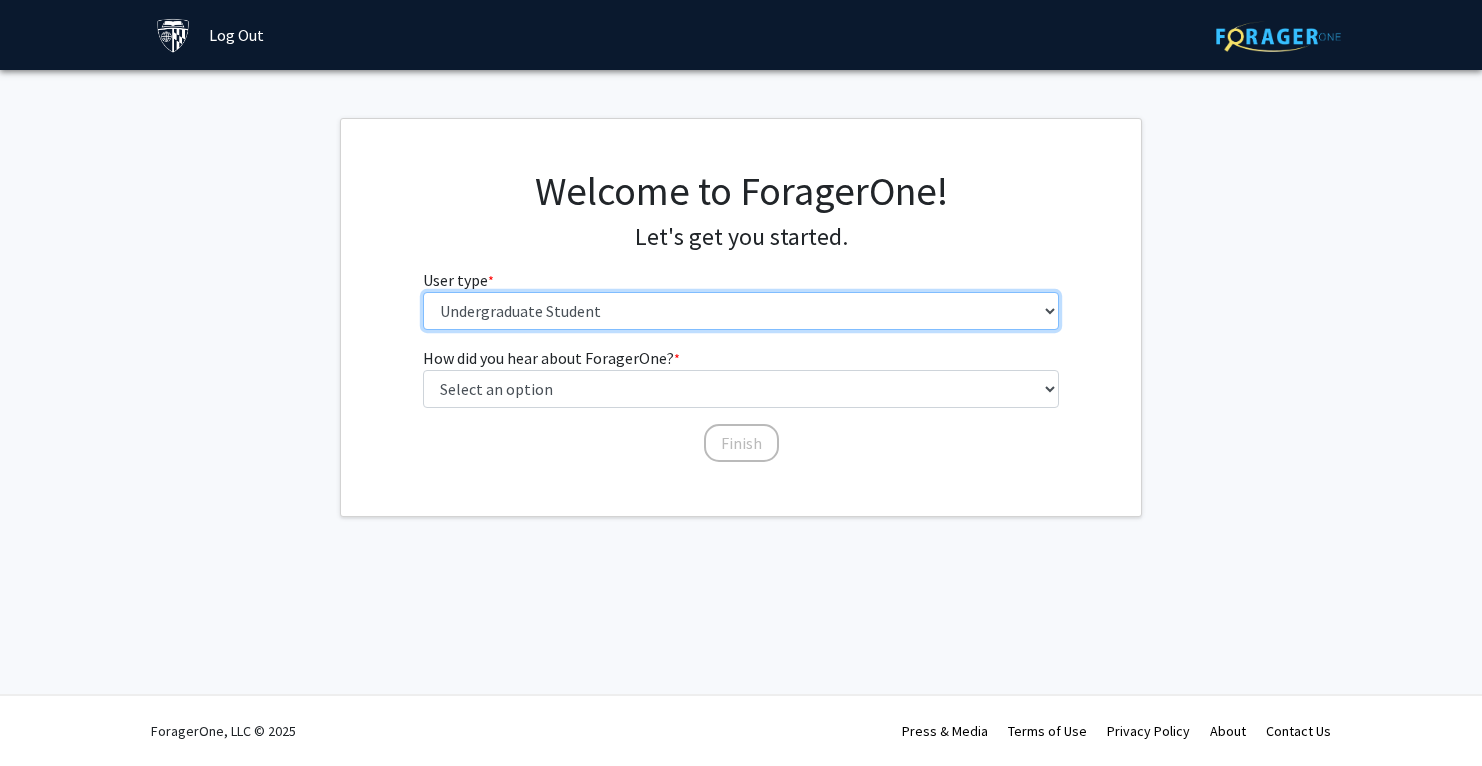 click on "Please tell us who you are  Undergraduate Student   Master's Student   Doctoral Candidate (PhD, MD, DMD, PharmD, etc.)   Postdoctoral Researcher / Research Staff / Medical Resident / Medical Fellow   Faculty   Administrative Staff" at bounding box center [741, 311] 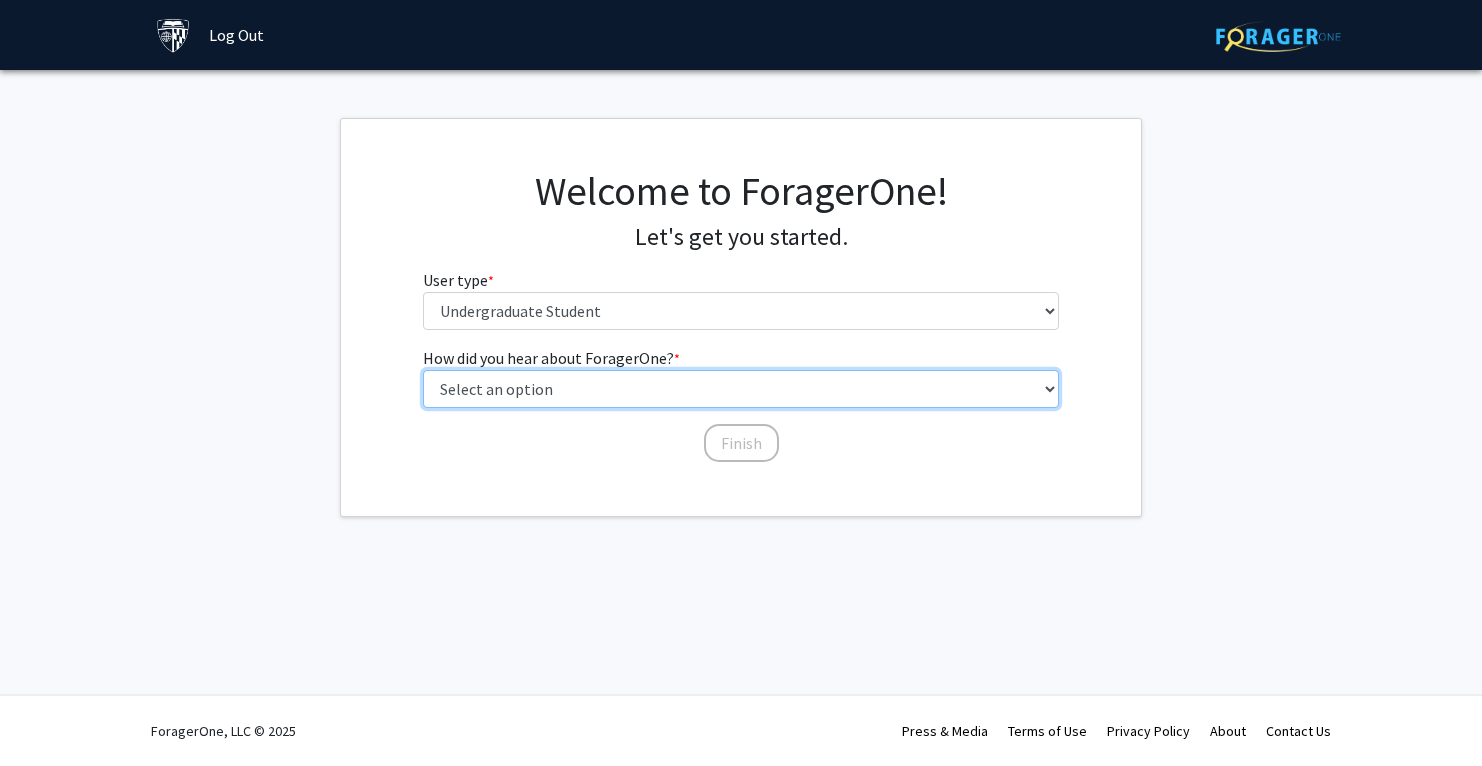 click on "Select an option  Peer/student recommendation   Faculty/staff recommendation   University website   University email or newsletter   Other" at bounding box center (741, 389) 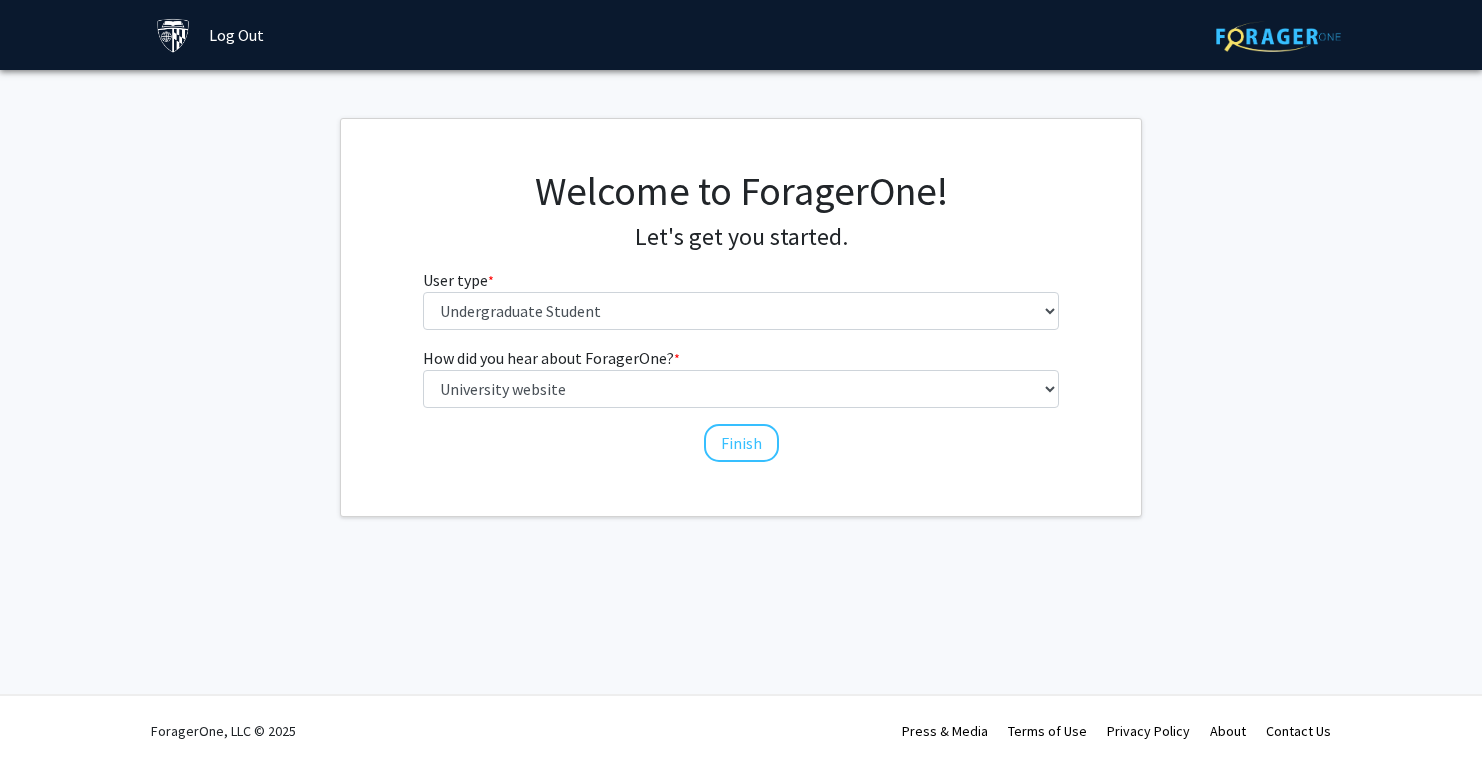 click on "How did you hear about ForagerOne?  * required Select an option  Peer/student recommendation   Faculty/staff recommendation   University website   University email or newsletter   Other   Finish" 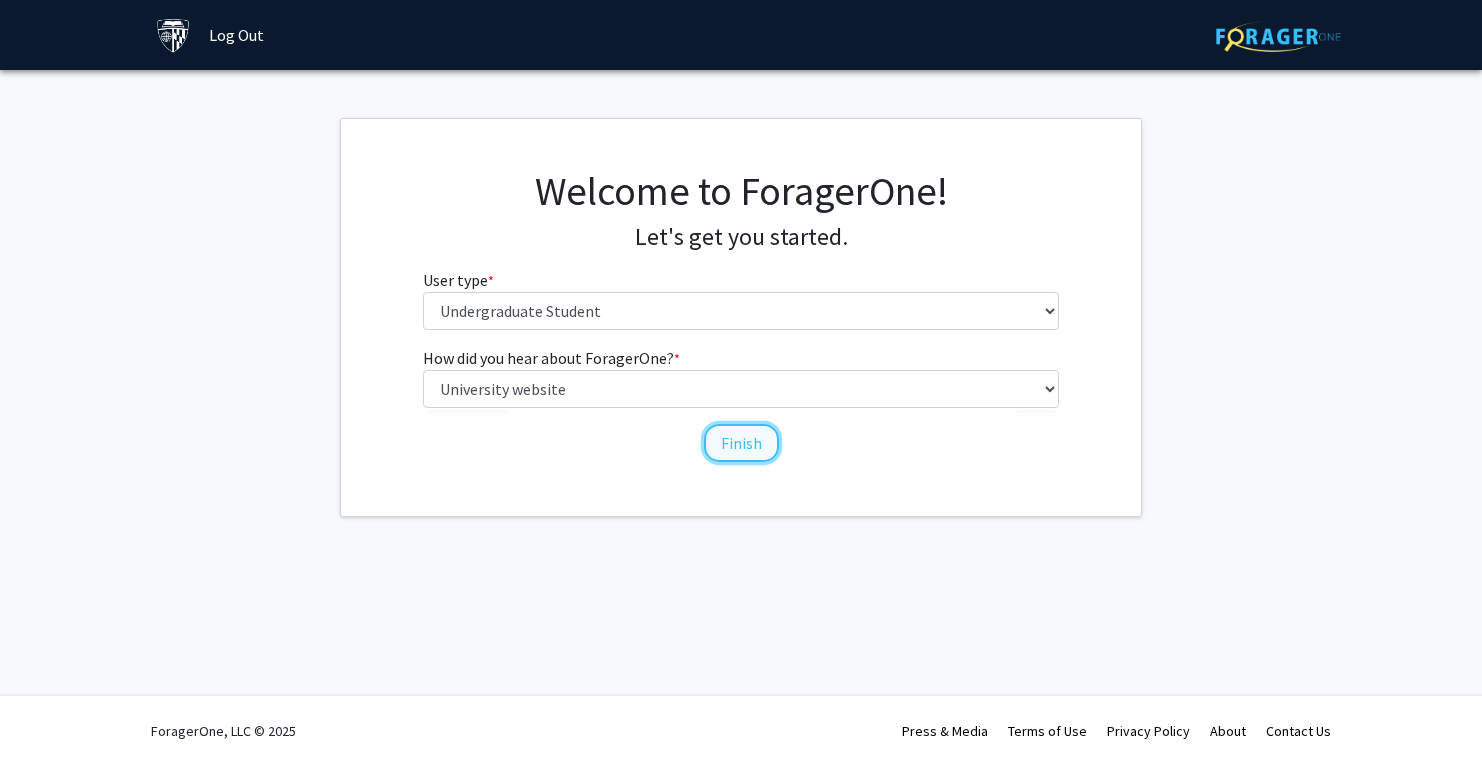 click on "Finish" 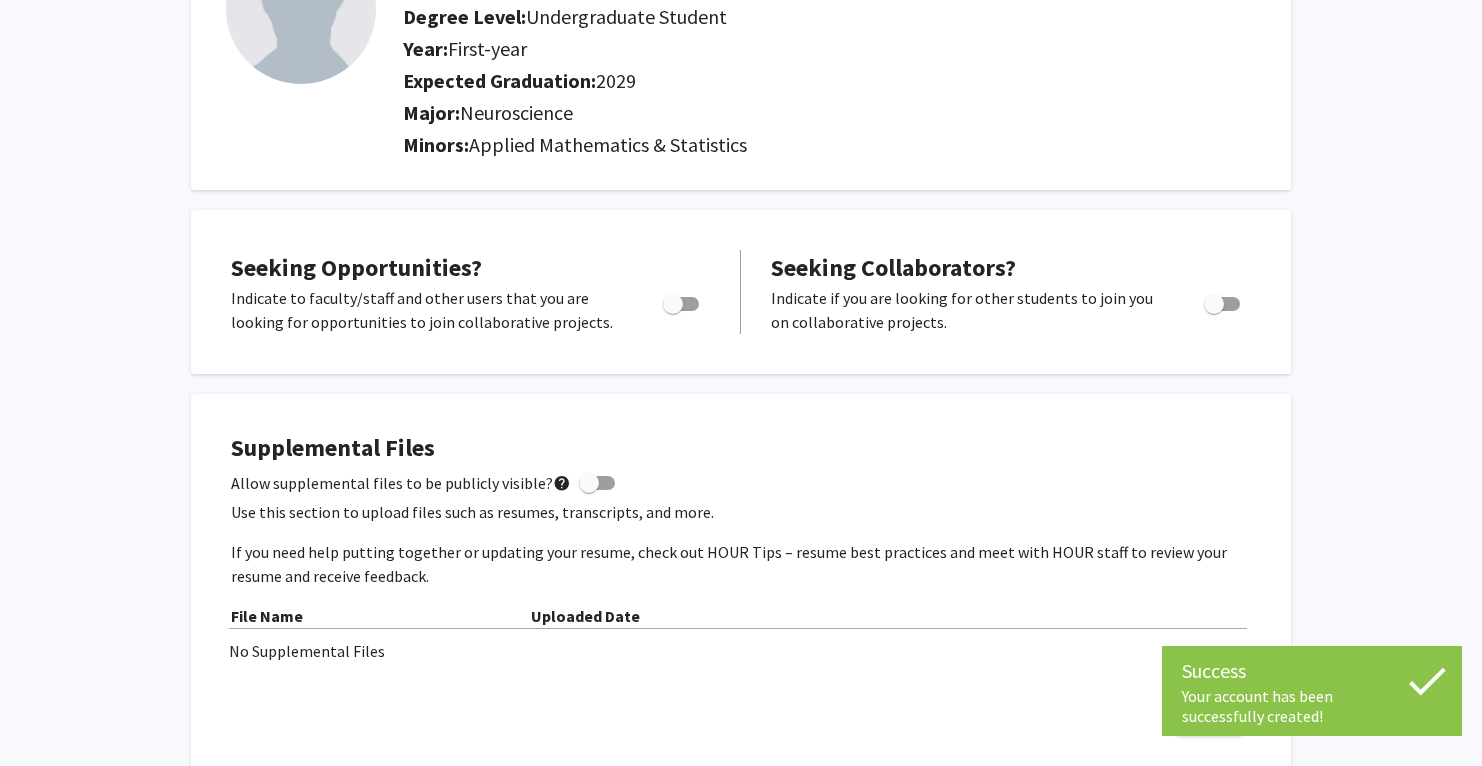 scroll, scrollTop: 222, scrollLeft: 0, axis: vertical 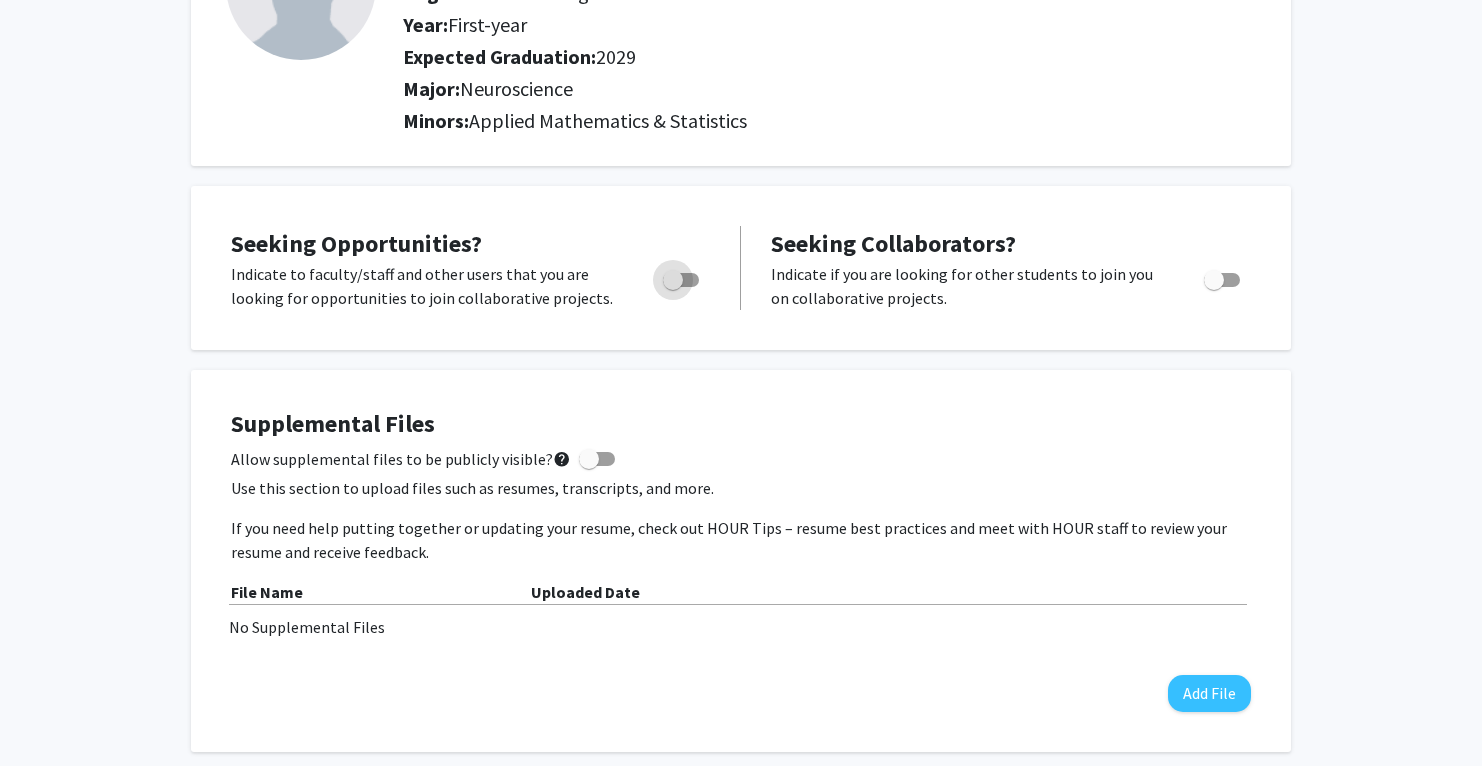click at bounding box center [681, 280] 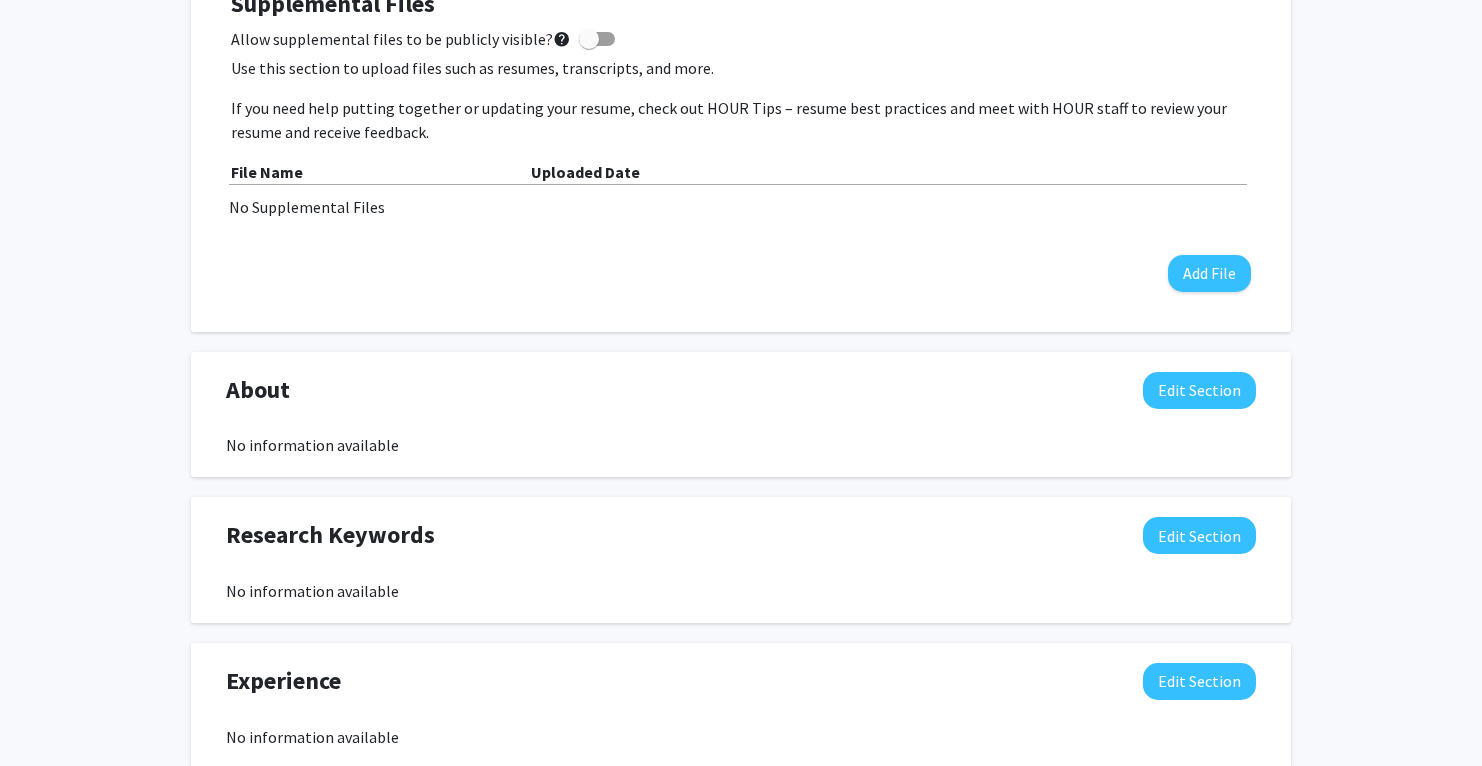scroll, scrollTop: 693, scrollLeft: 0, axis: vertical 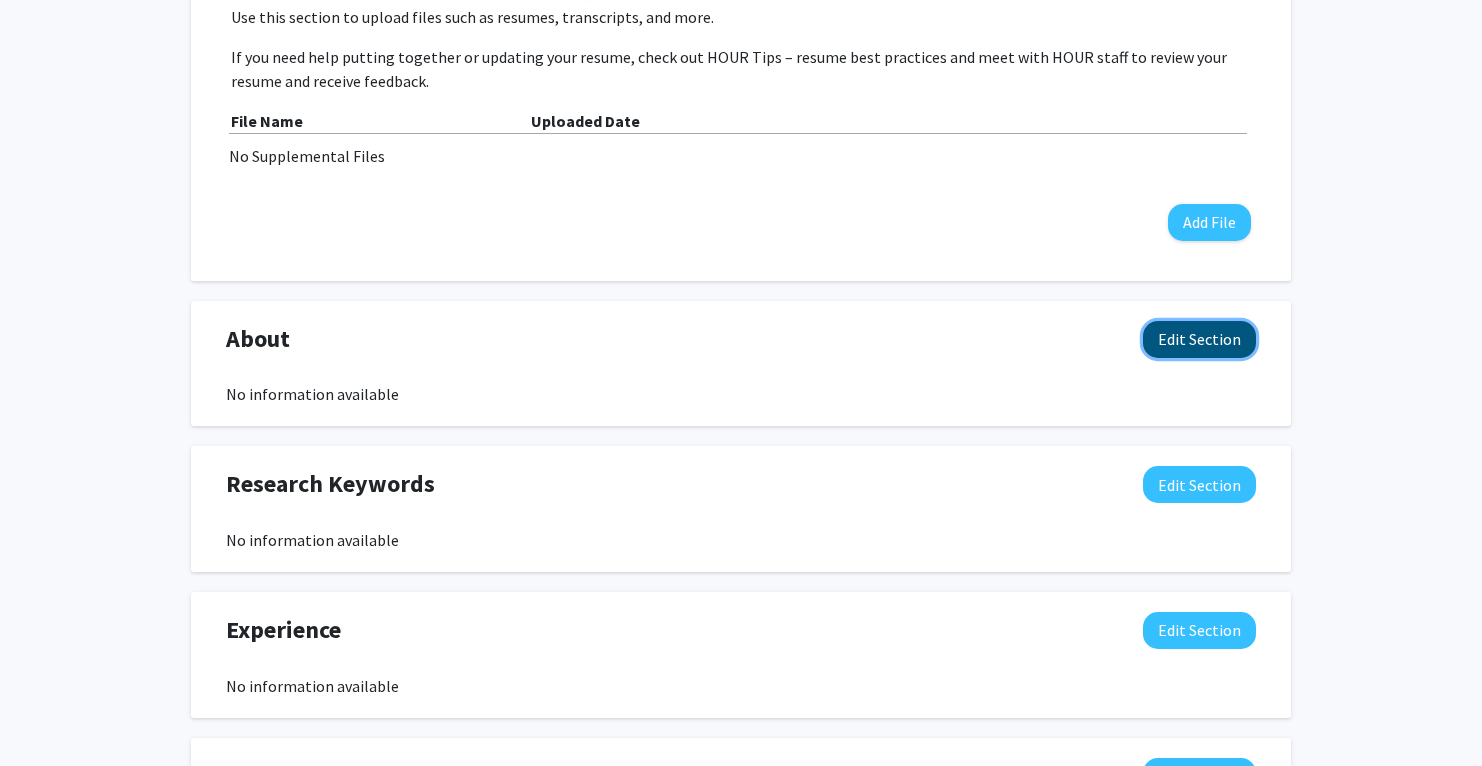 click on "Edit Section" 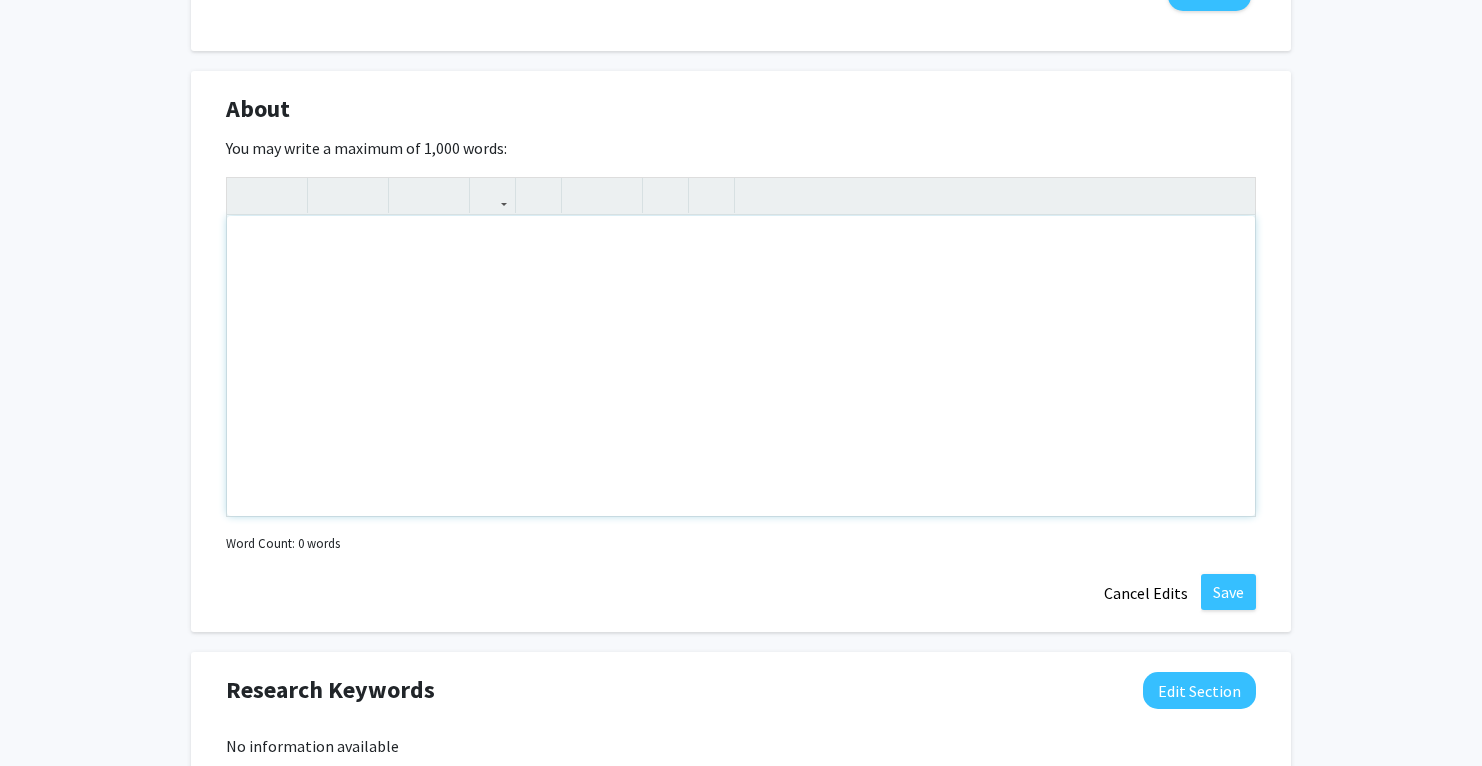 scroll, scrollTop: 915, scrollLeft: 0, axis: vertical 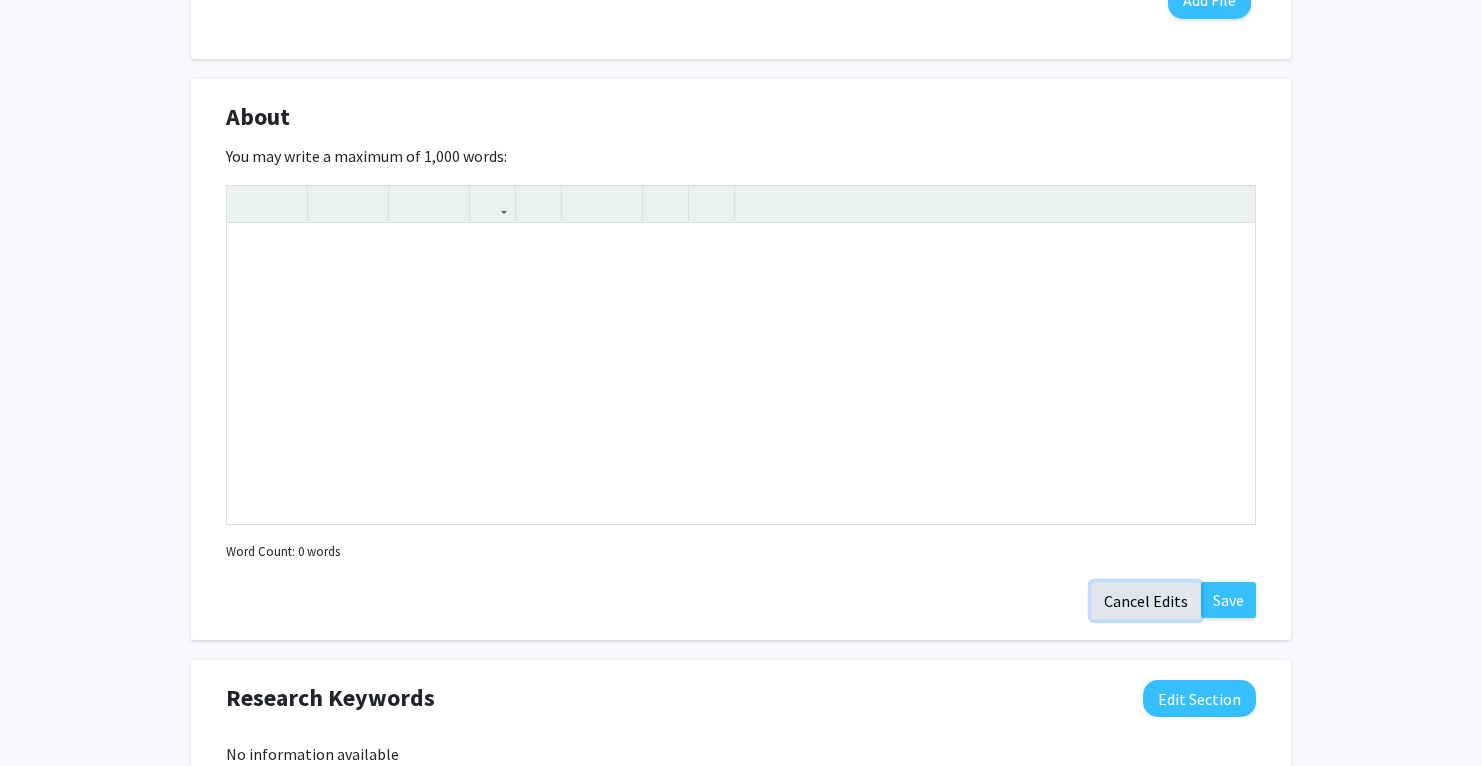 click on "Cancel Edits" 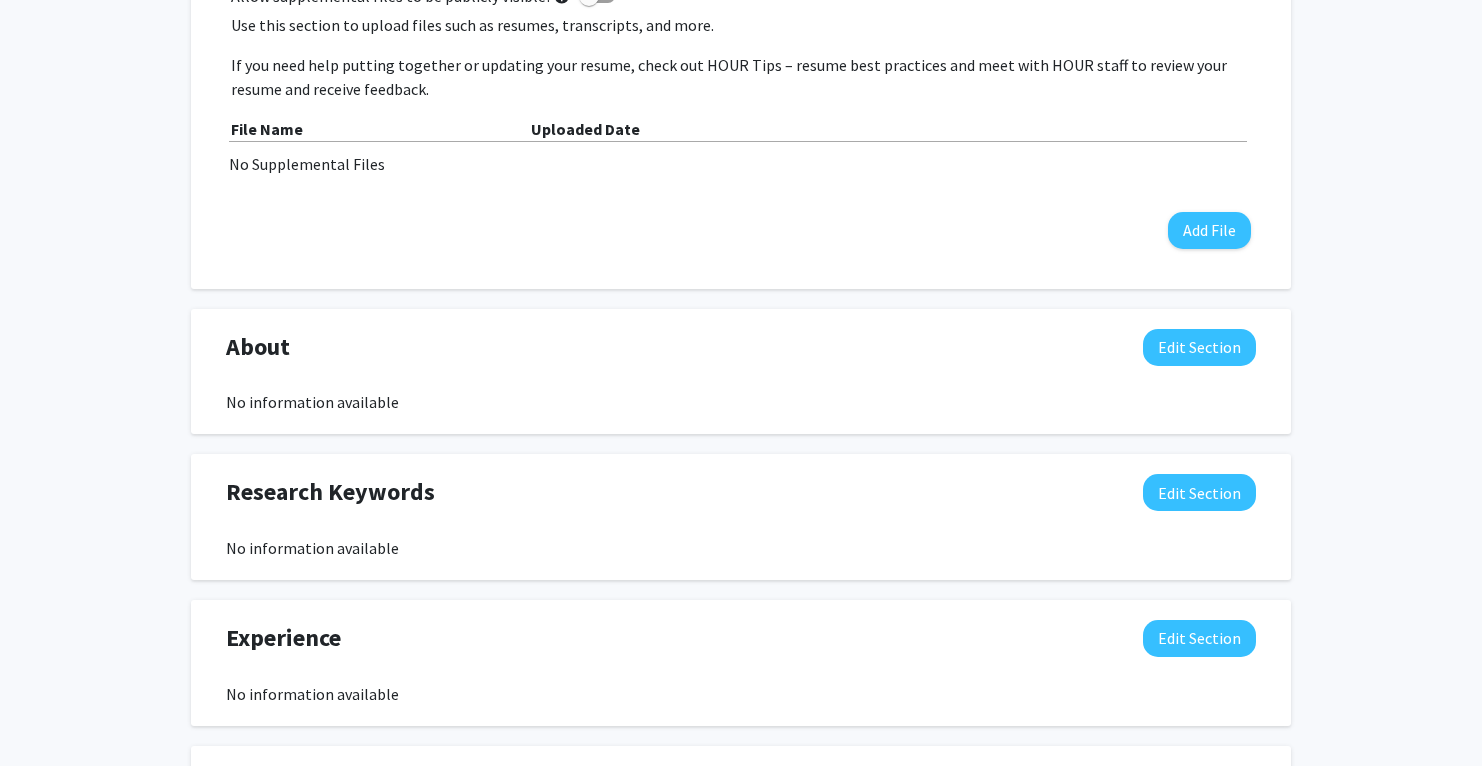 scroll, scrollTop: 0, scrollLeft: 0, axis: both 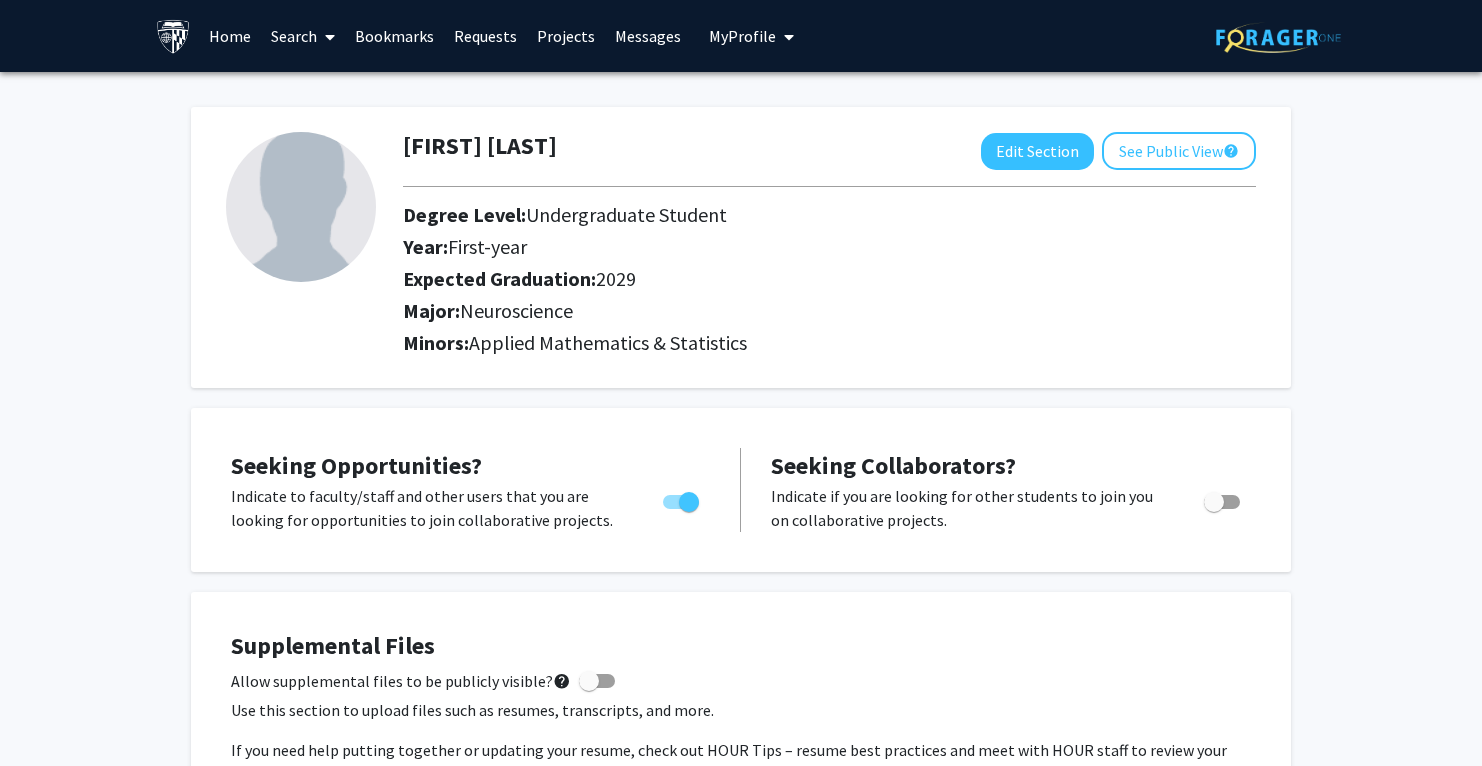 click at bounding box center [789, 37] 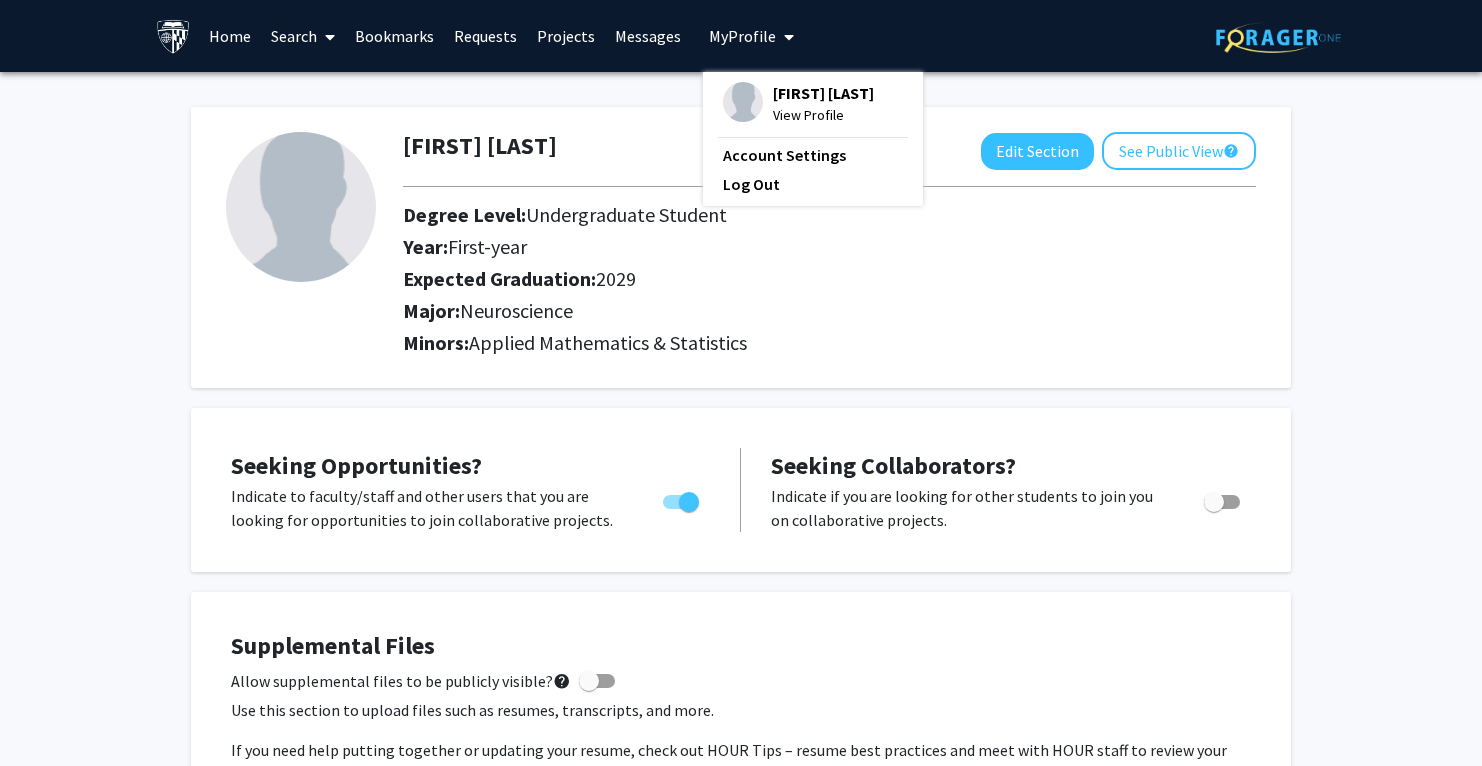 click on "Projects" at bounding box center (566, 36) 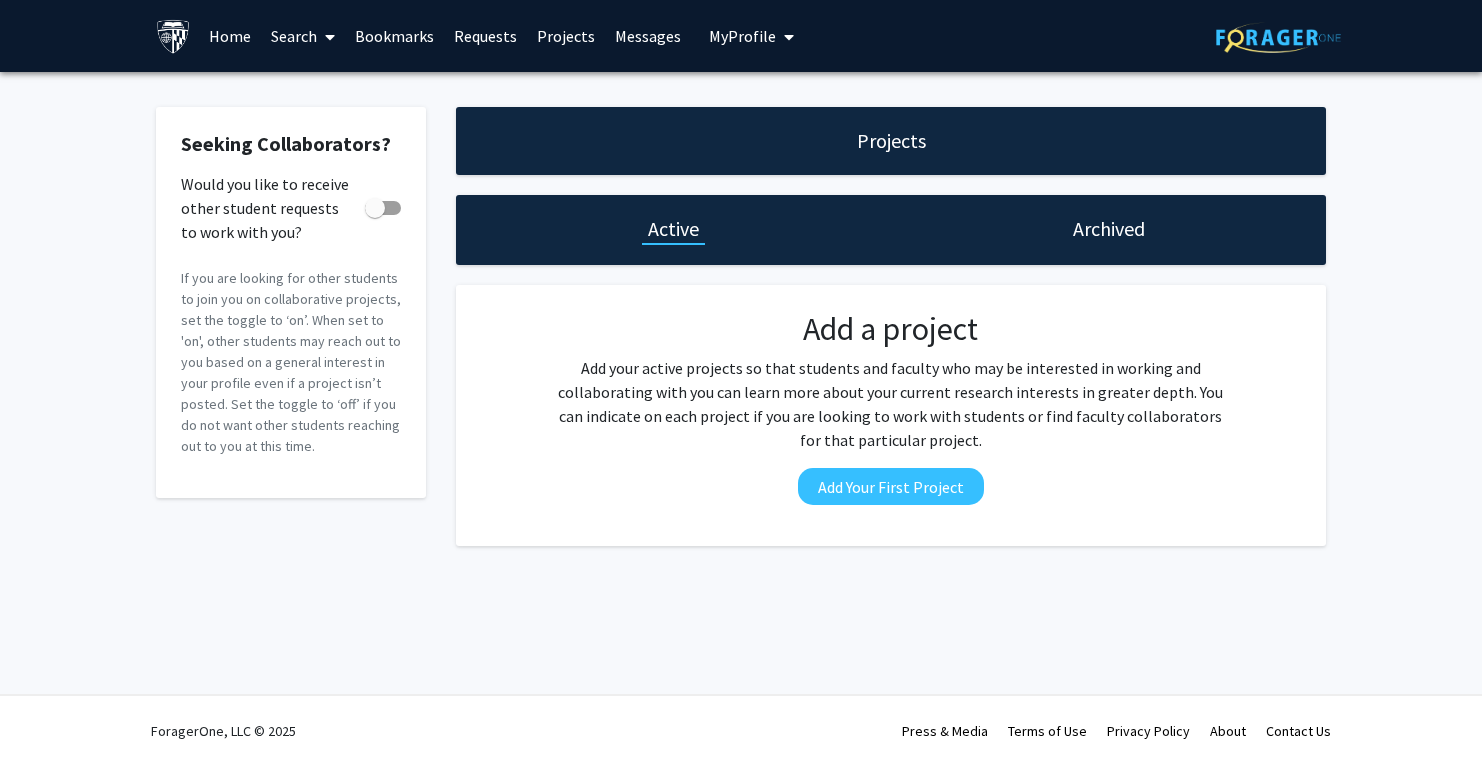 click on "Messages" at bounding box center (648, 36) 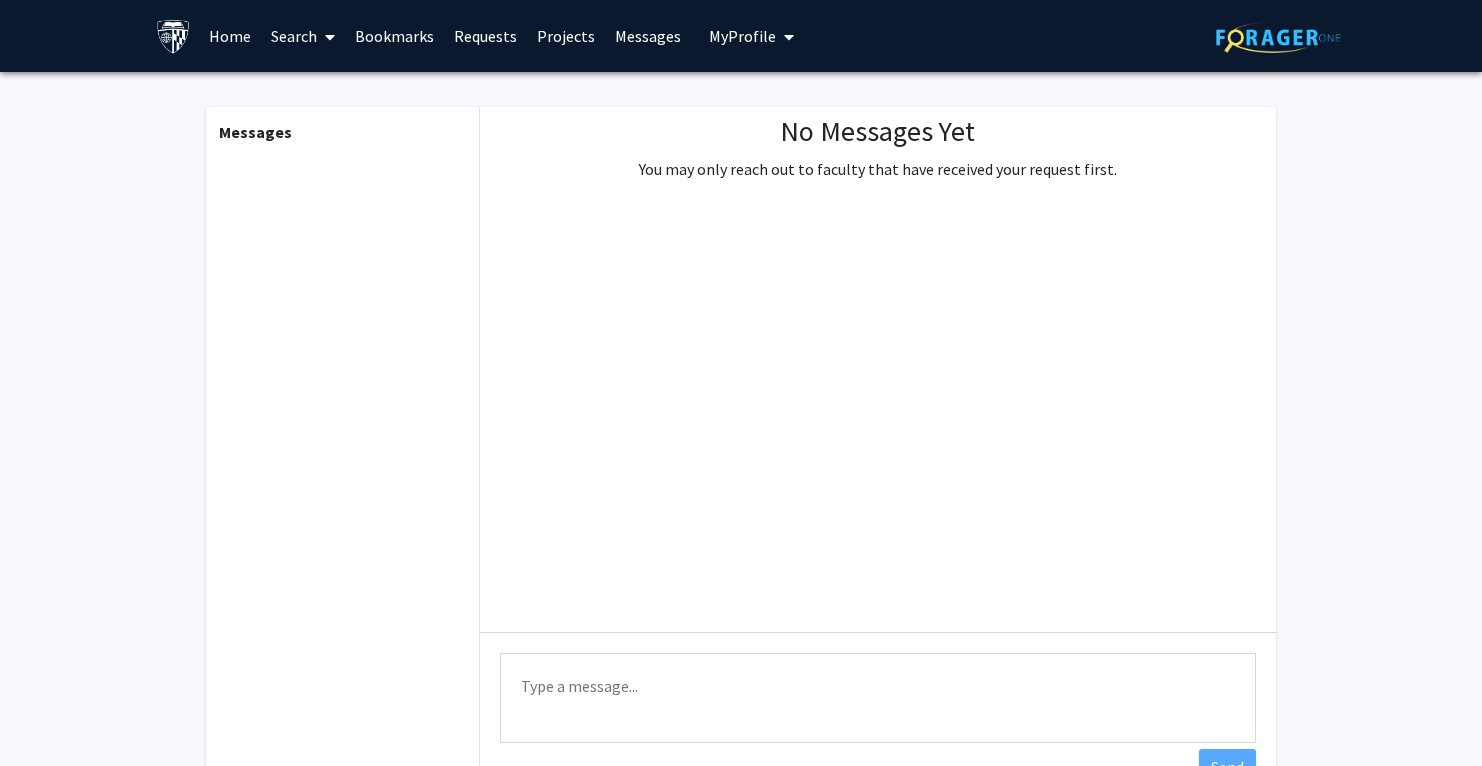 click on "Requests" at bounding box center [485, 36] 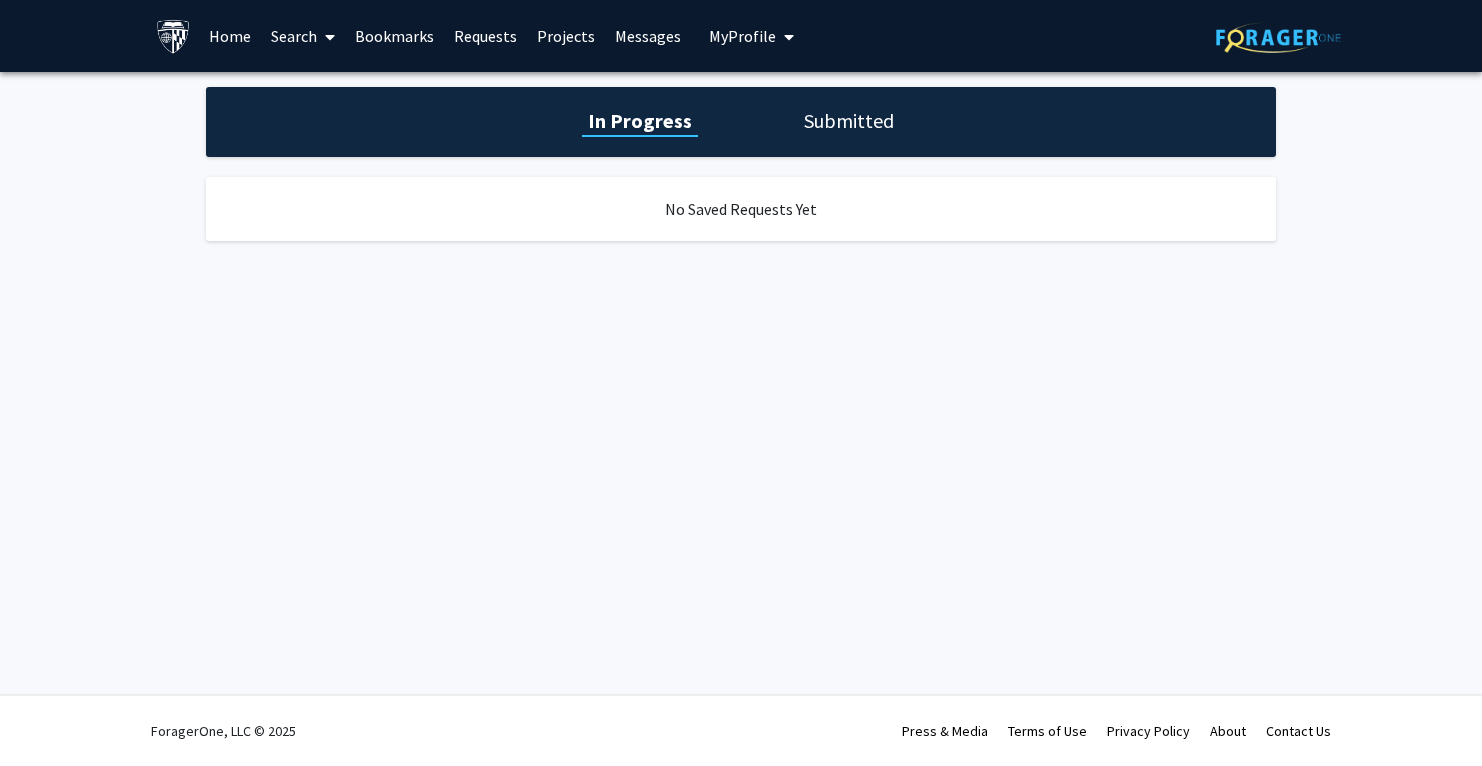 click on "Bookmarks" at bounding box center (394, 36) 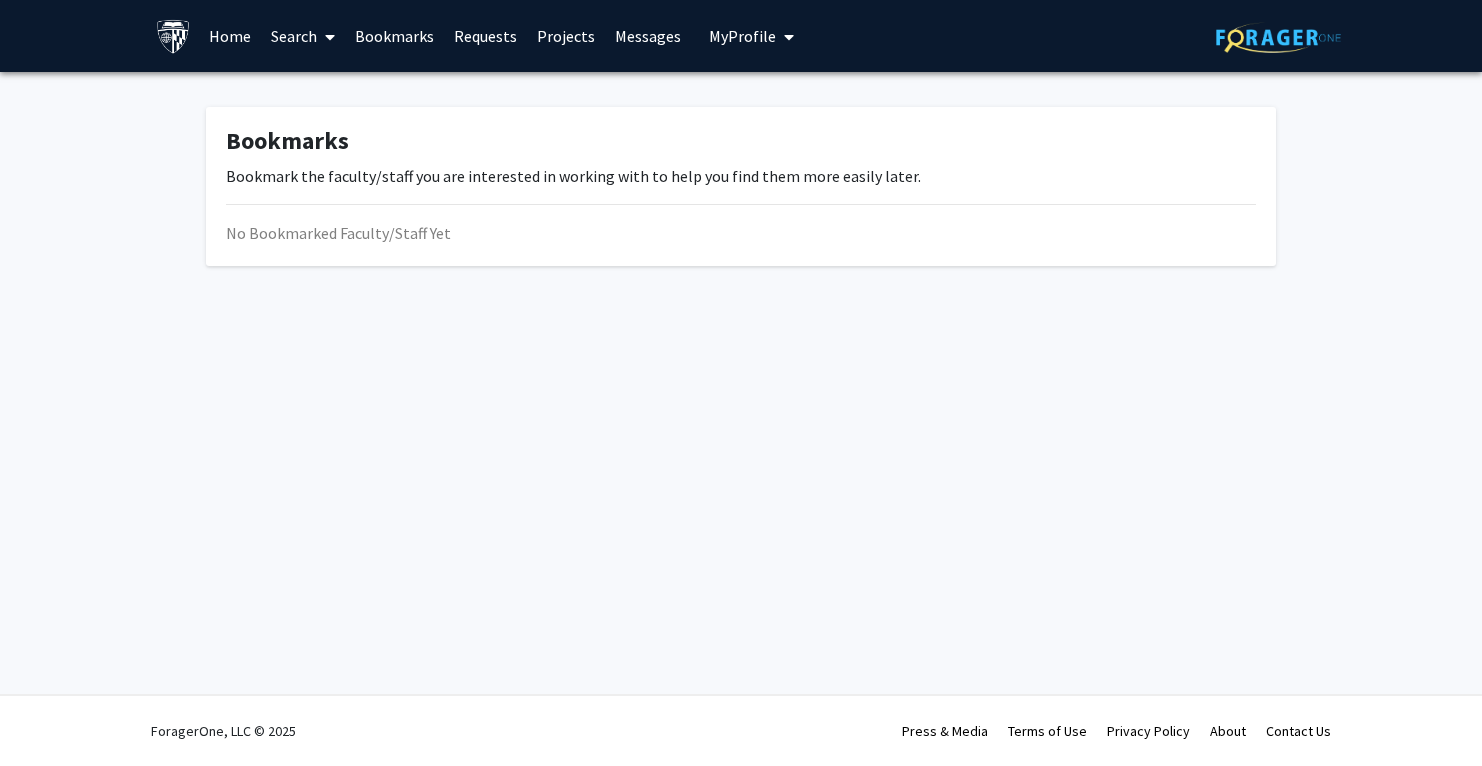 click at bounding box center (330, 37) 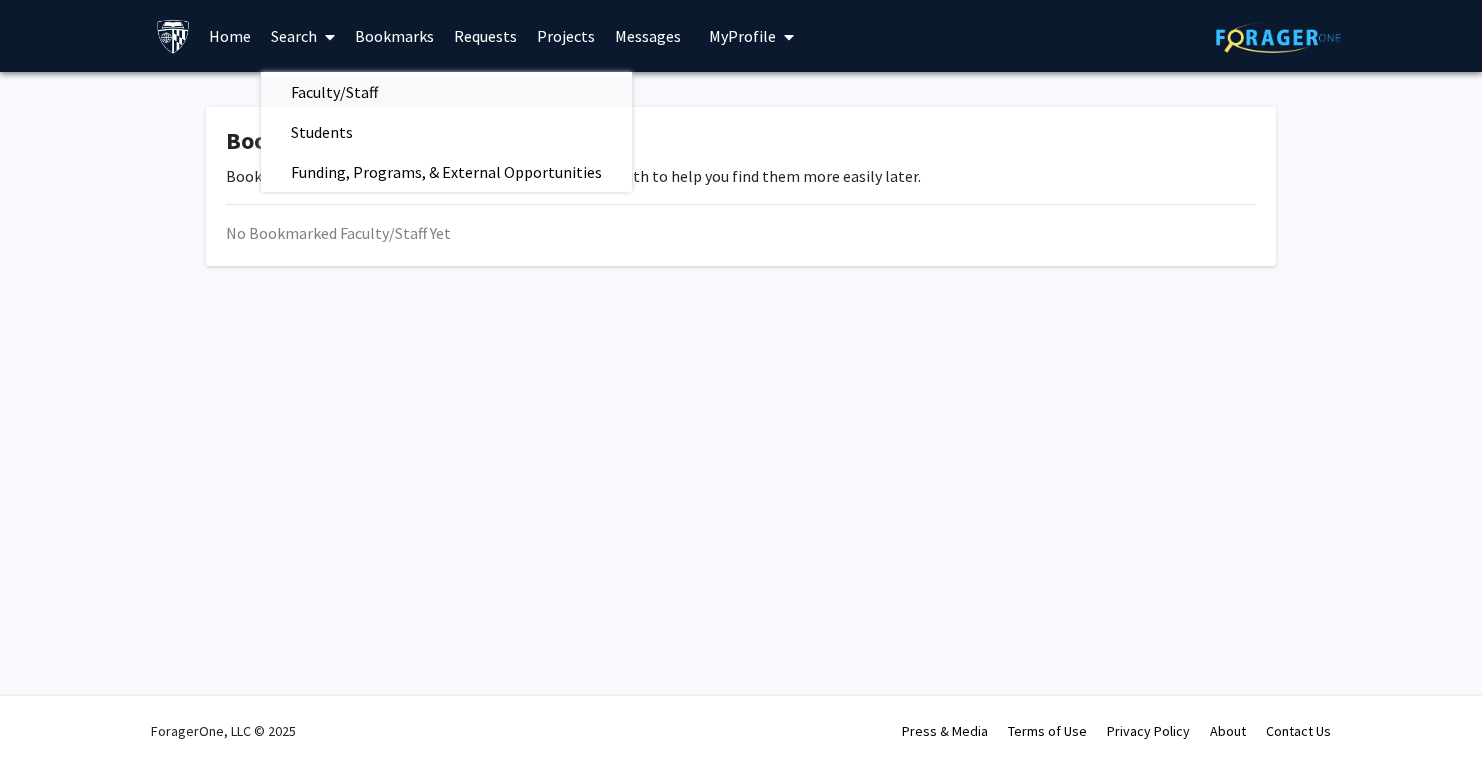 click on "Faculty/Staff" at bounding box center [334, 92] 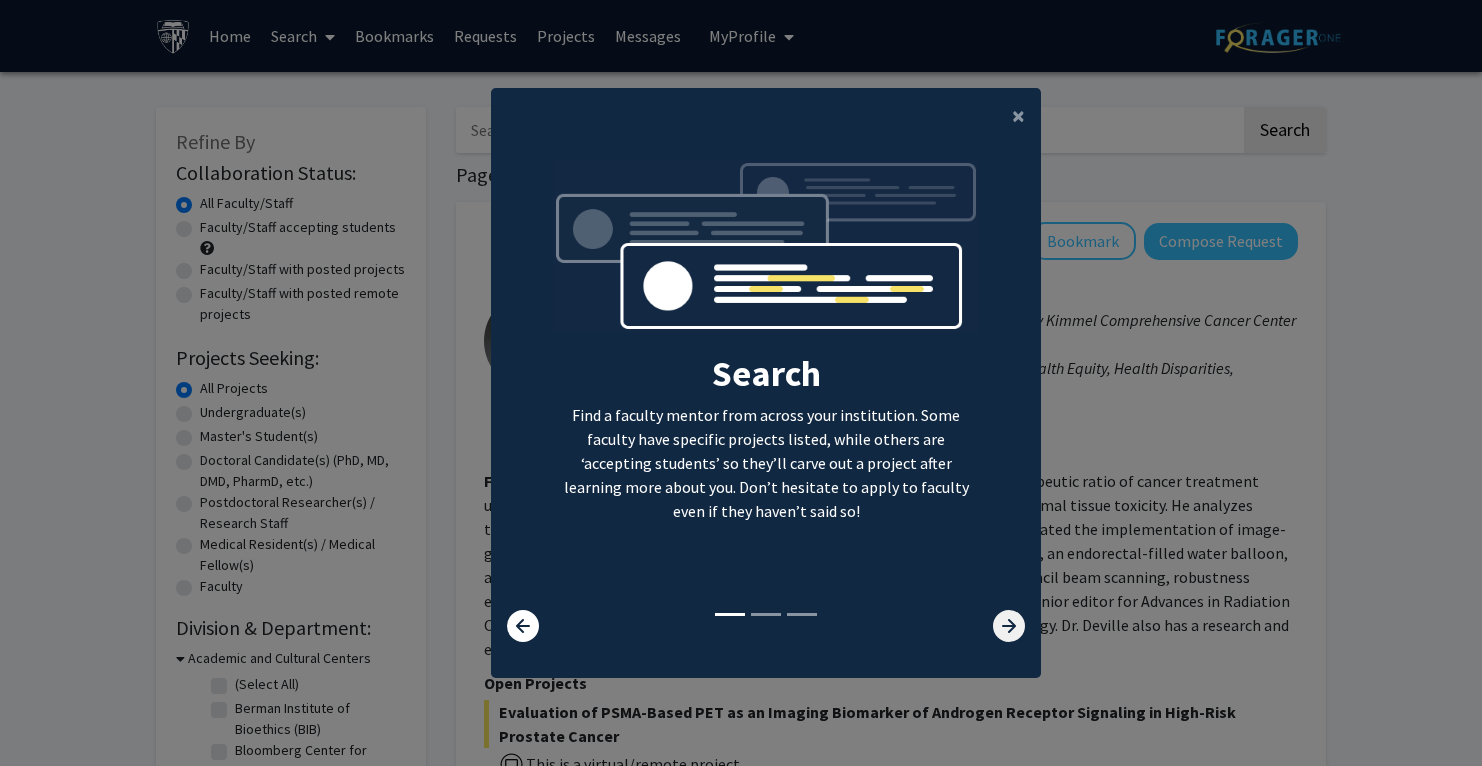 click 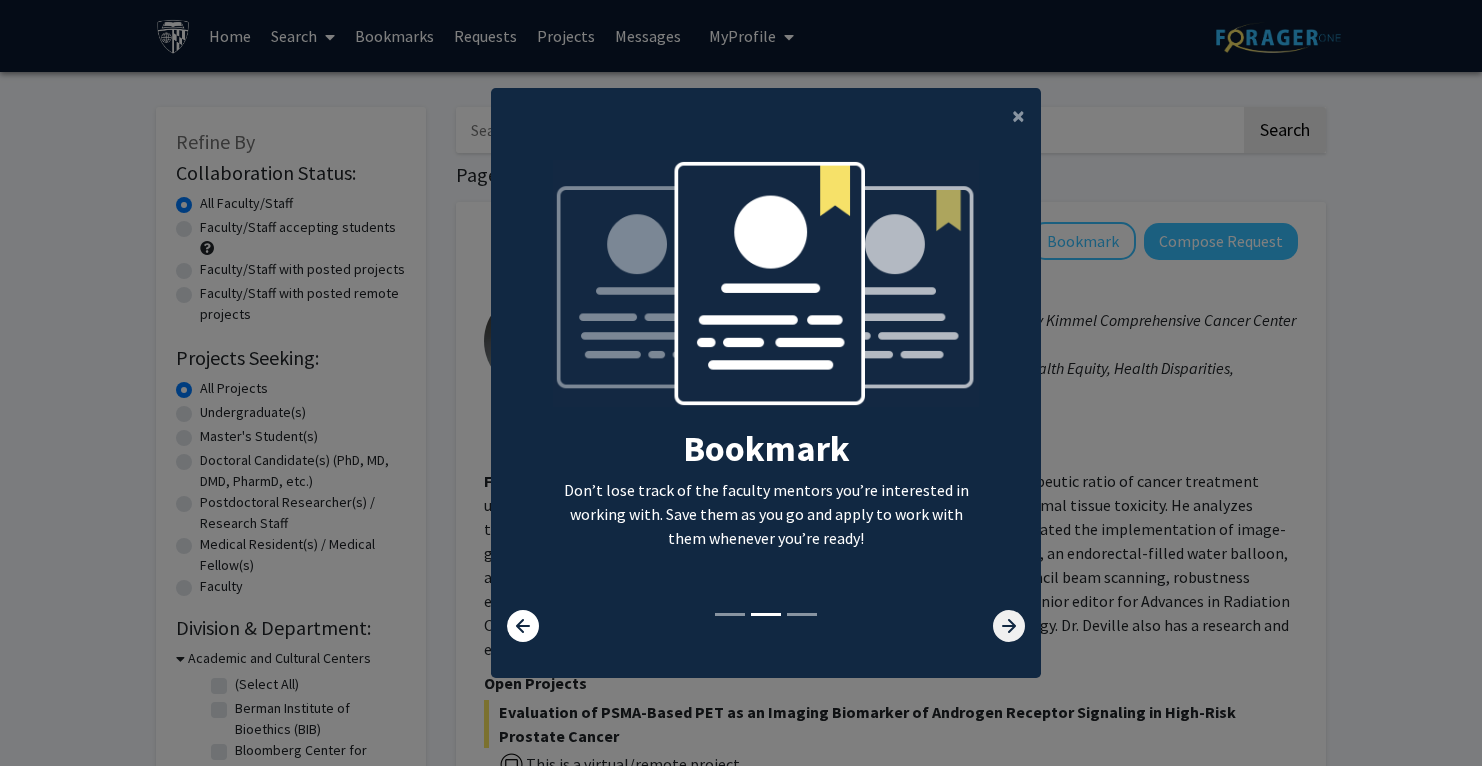 click 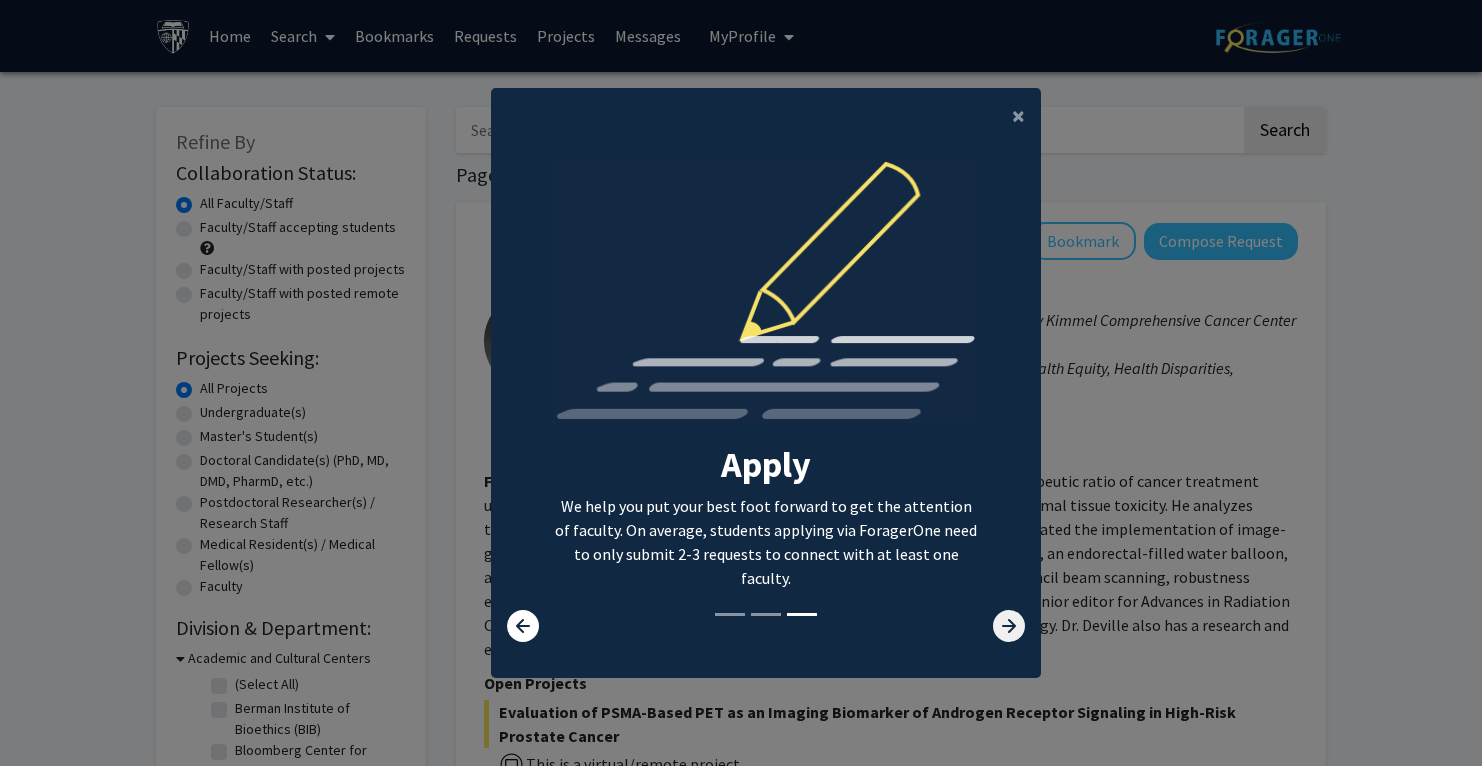 click 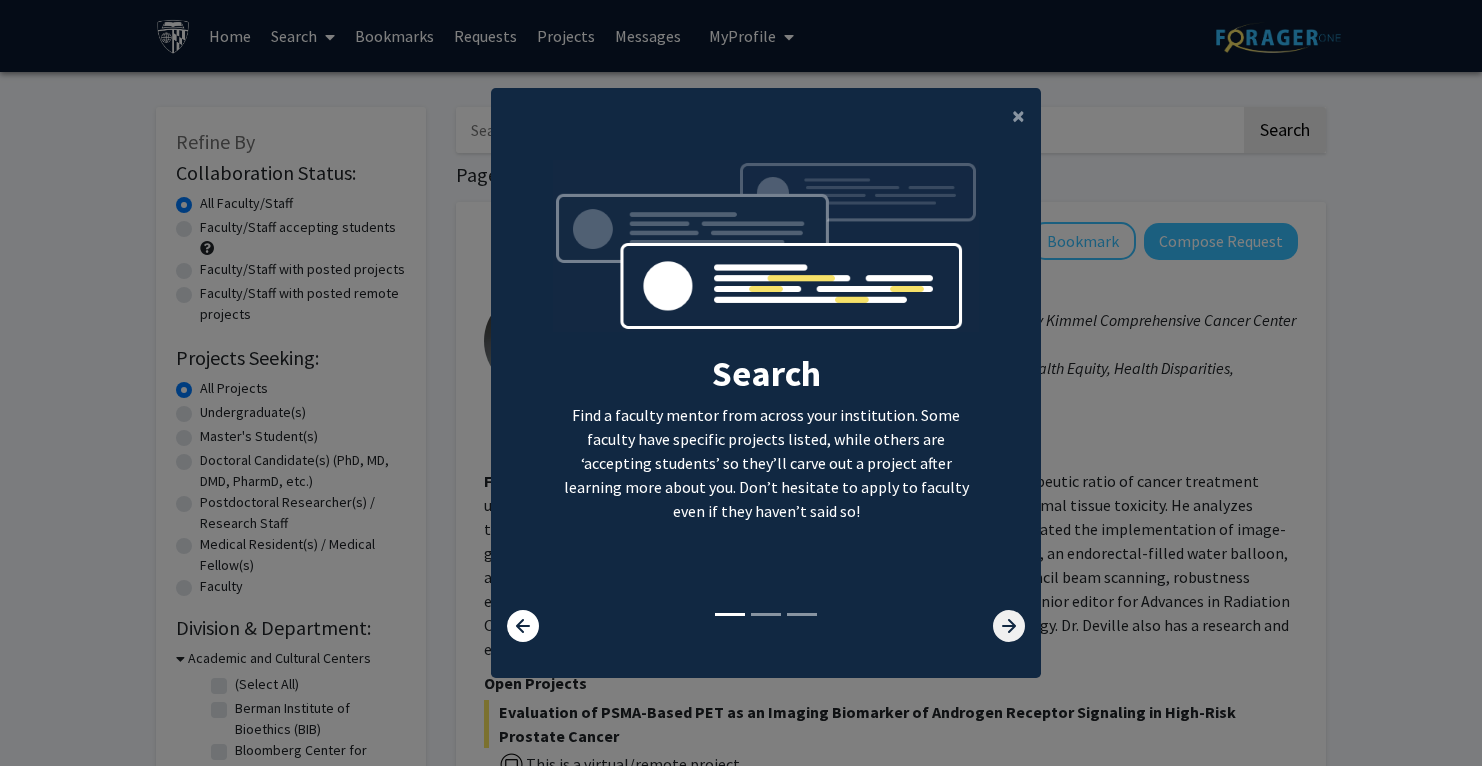 click 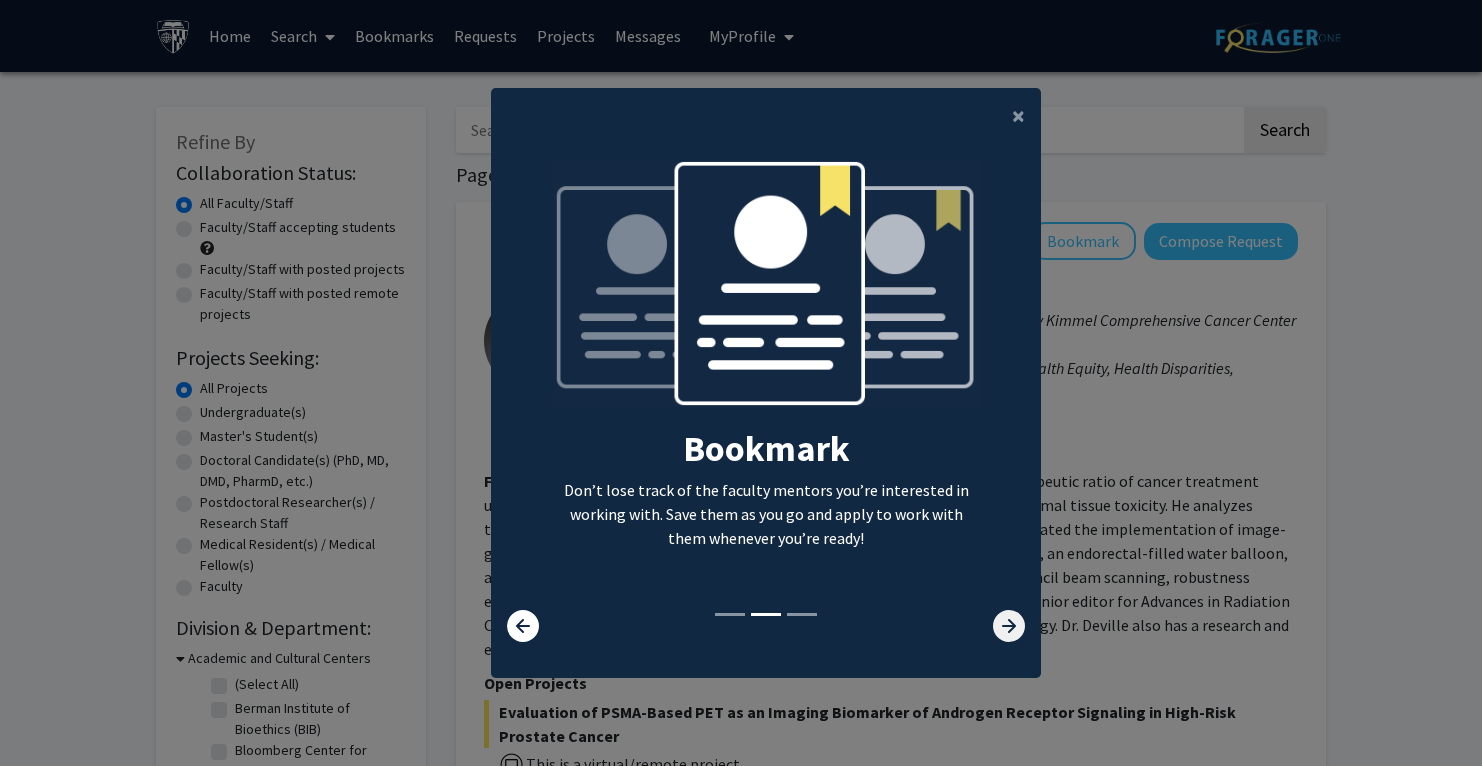 click 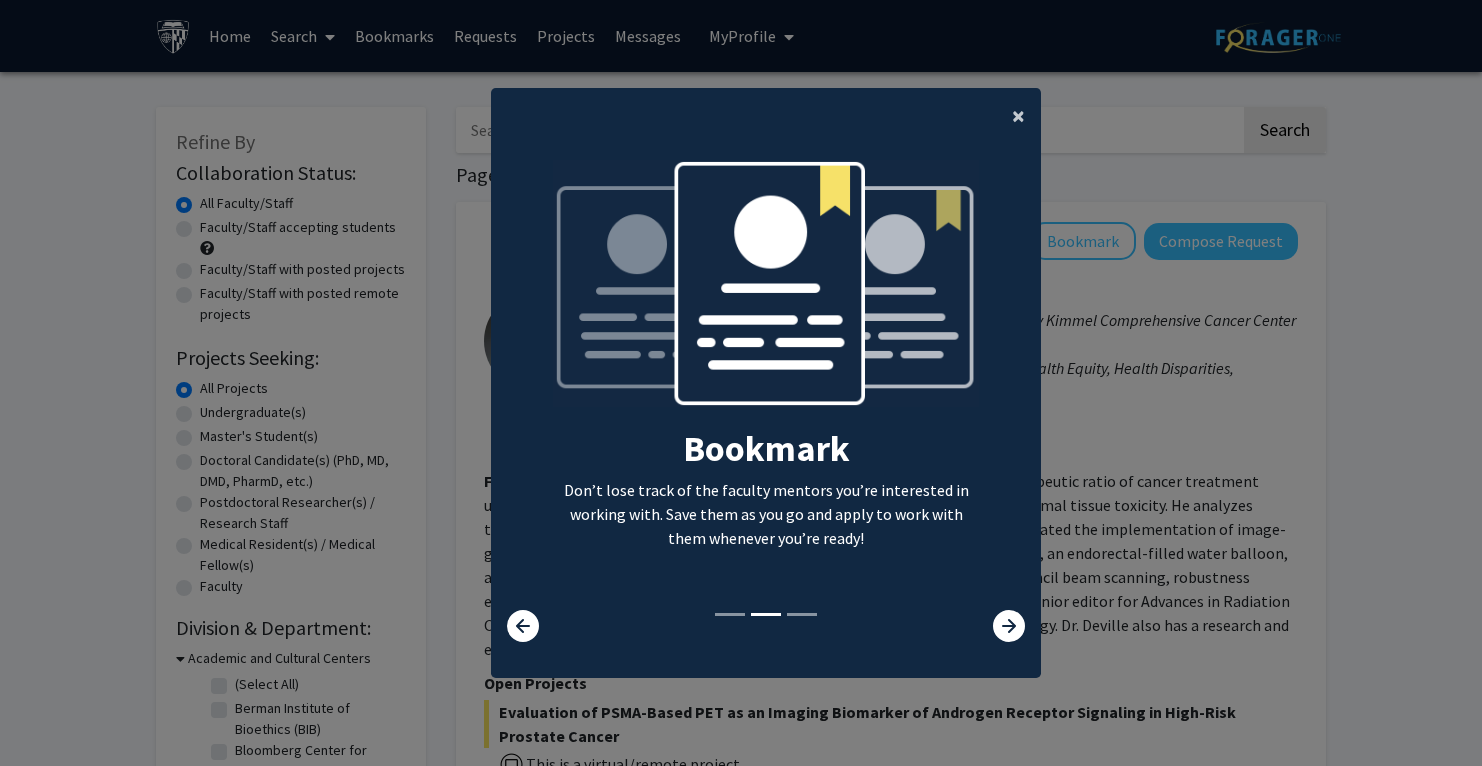 click on "×" 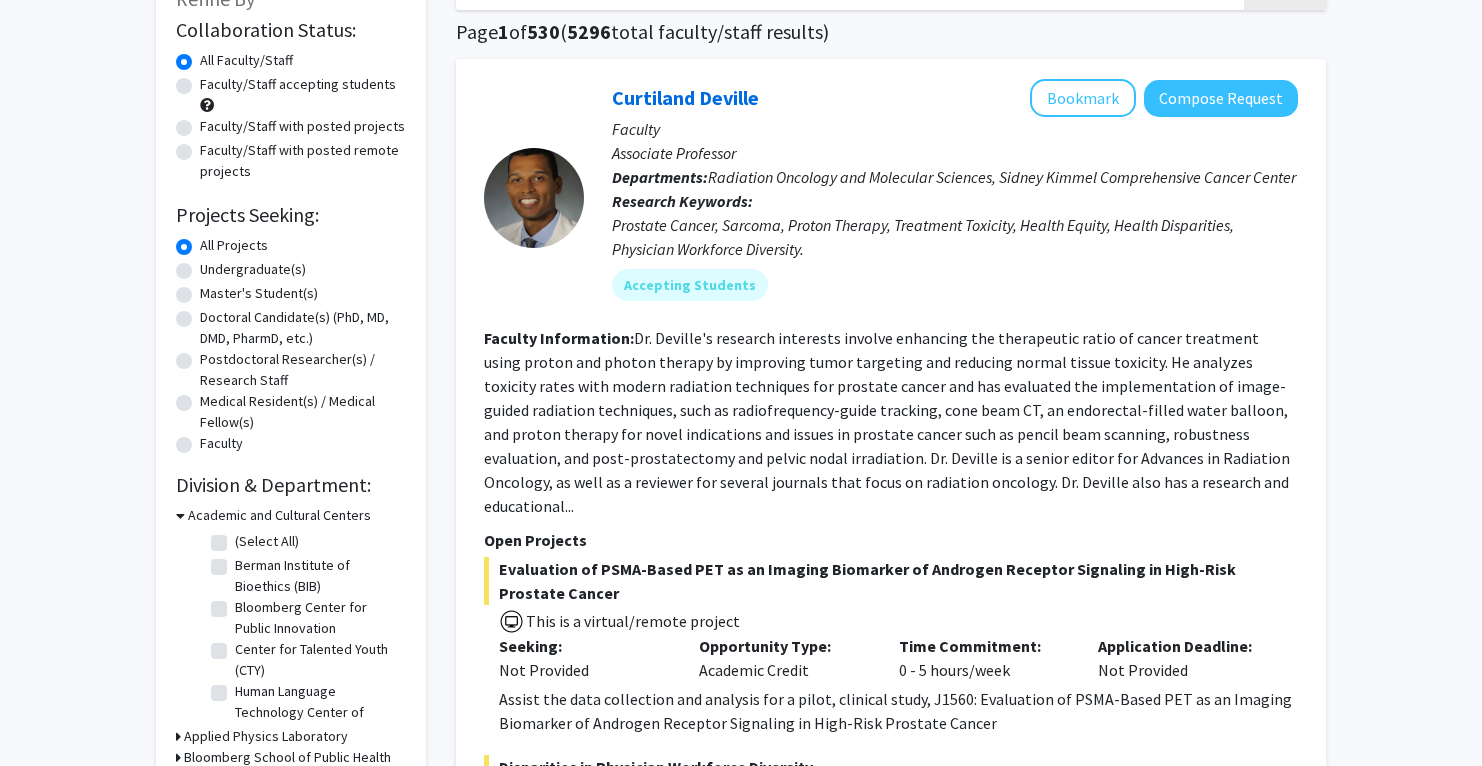 scroll, scrollTop: 0, scrollLeft: 0, axis: both 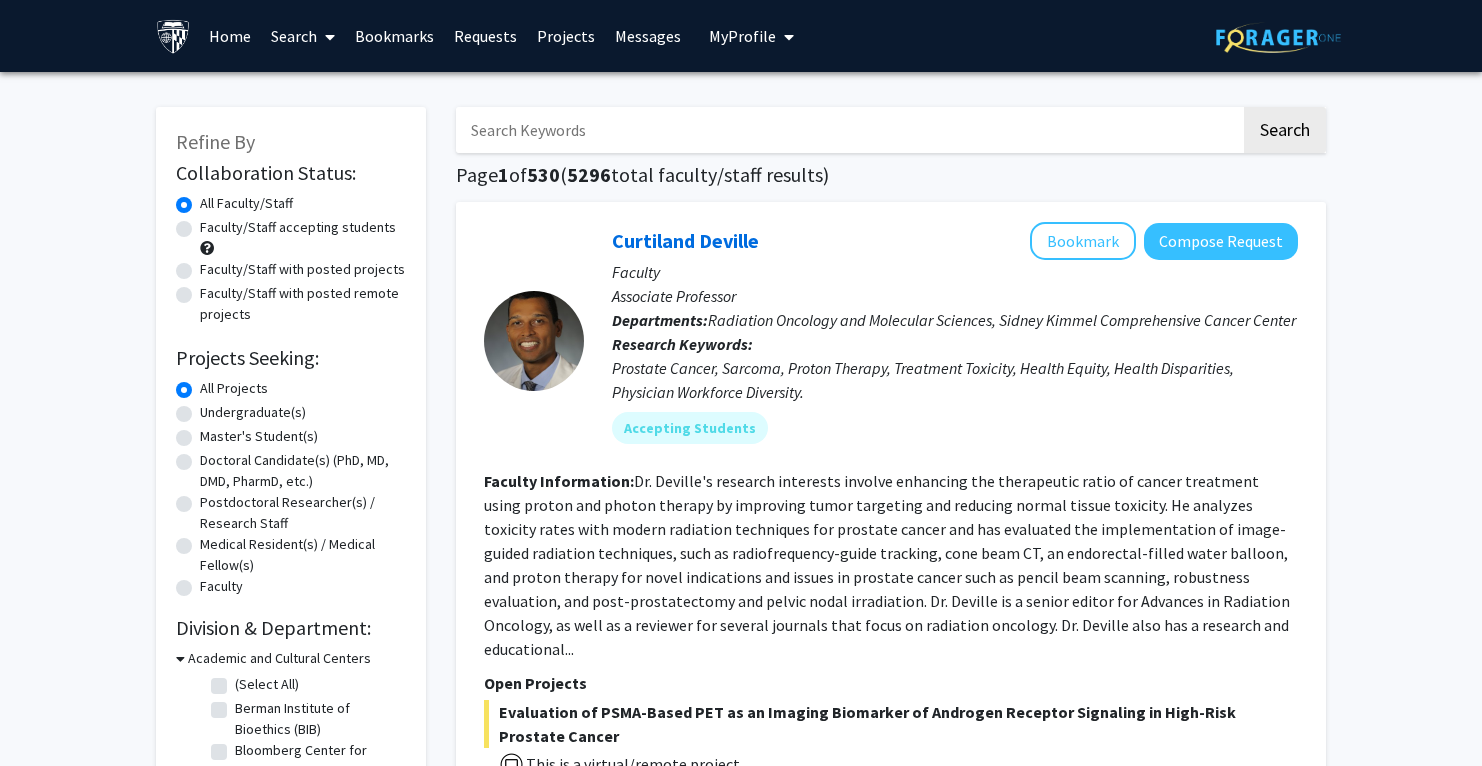 click on "My   Profile" at bounding box center [742, 36] 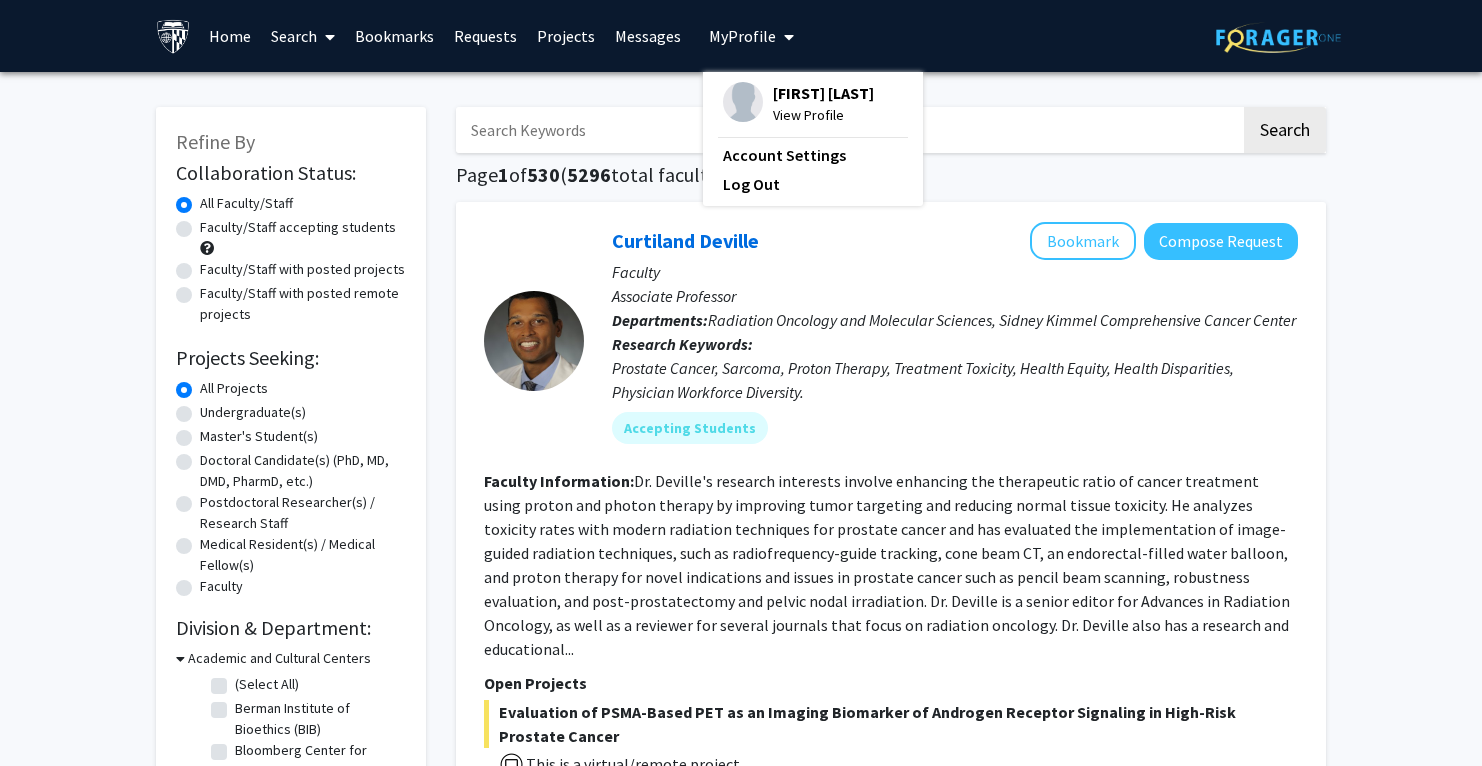 click on "View Profile" at bounding box center [823, 115] 